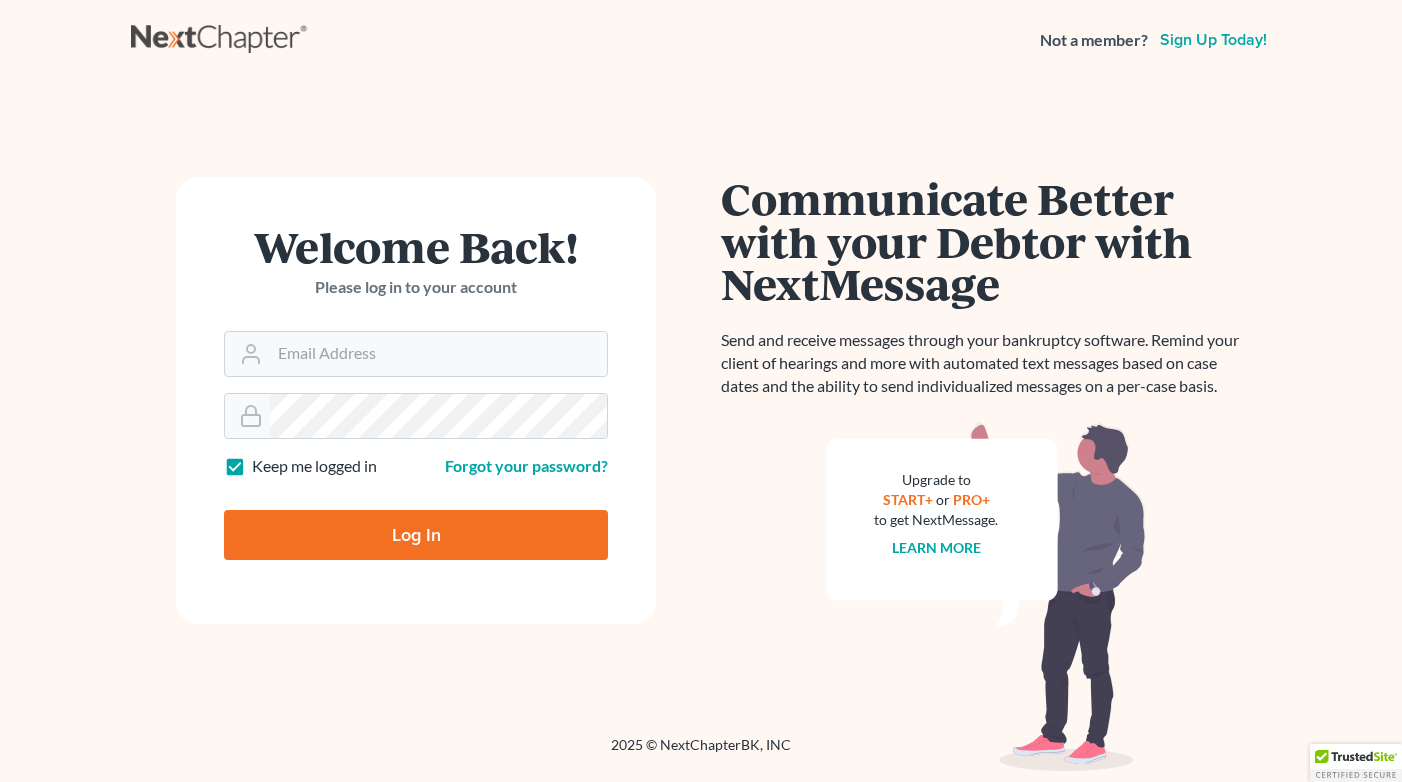 scroll, scrollTop: 0, scrollLeft: 0, axis: both 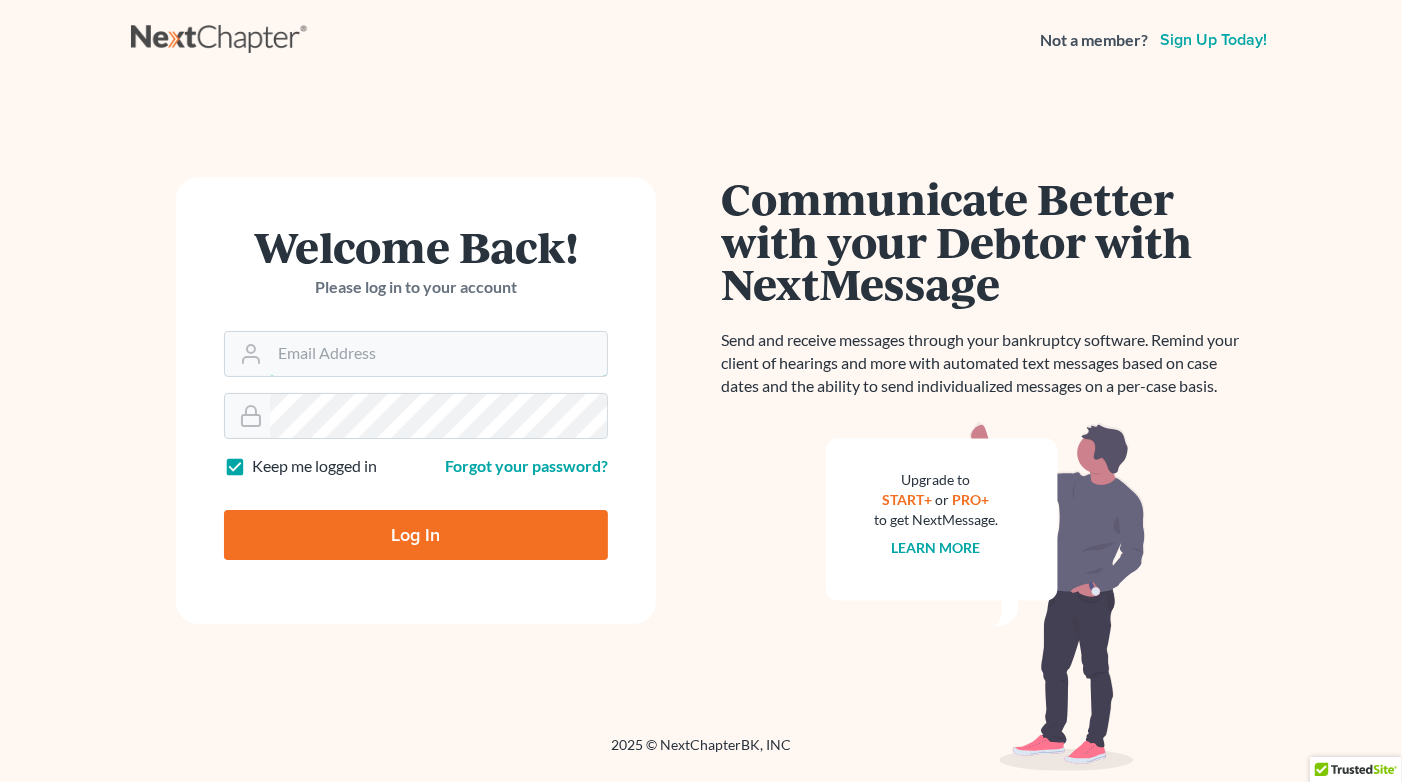 type on "theresaf@[EMAIL]" 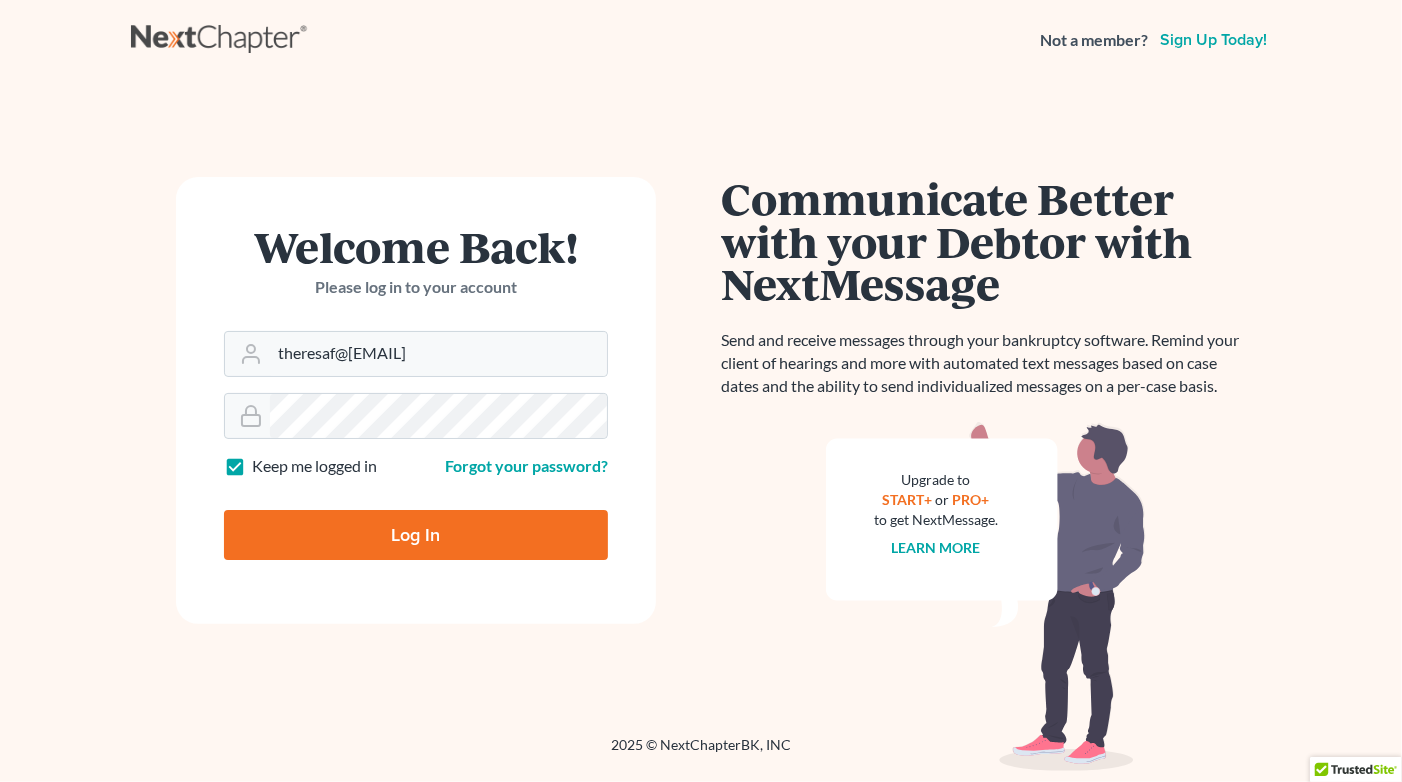click on "Communicate Better with your Debtor with NextMessage Send and receive messages through your bankruptcy software. Remind your client of hearings and more with automated text messages based on case dates and the ability to send individualized messages on a per-case basis. Upgrade to START+   or    PRO+ to get NextMessage. Learn more Simplify Client Intake with MyChapter Debtor Portal Eliminate hours of data entry with MyChapter, a secure online portal for your debtor to input their information and upload documents. Mobile-friendly, MyChapter is both accessible and easy-to-use for your client. After the debtor inputs their data, import and review import their entry into NextChapter - saving you time.  Learn More Upgrade to  START+  or  PRO+  to get MyChapter Become a NextChapter Pro+ Member A live firm training webinar and elite customer support is available to every NextChapter Pro+ account. Make NextChapter your single-trusted bankruptcy source by going Pro+ today.  Upgrade Today Hire a virtual paralegal" at bounding box center [986, 408] 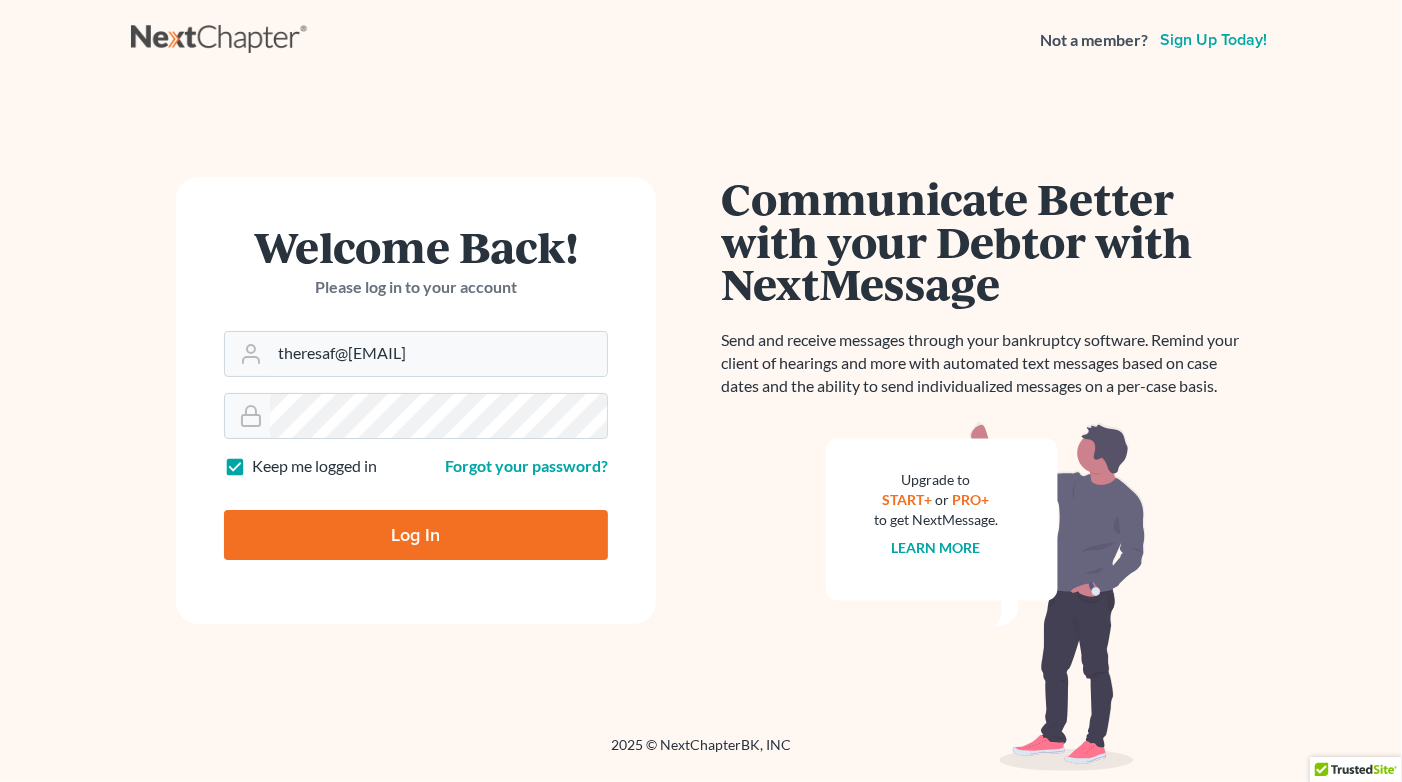 click on "Log In" at bounding box center (416, 535) 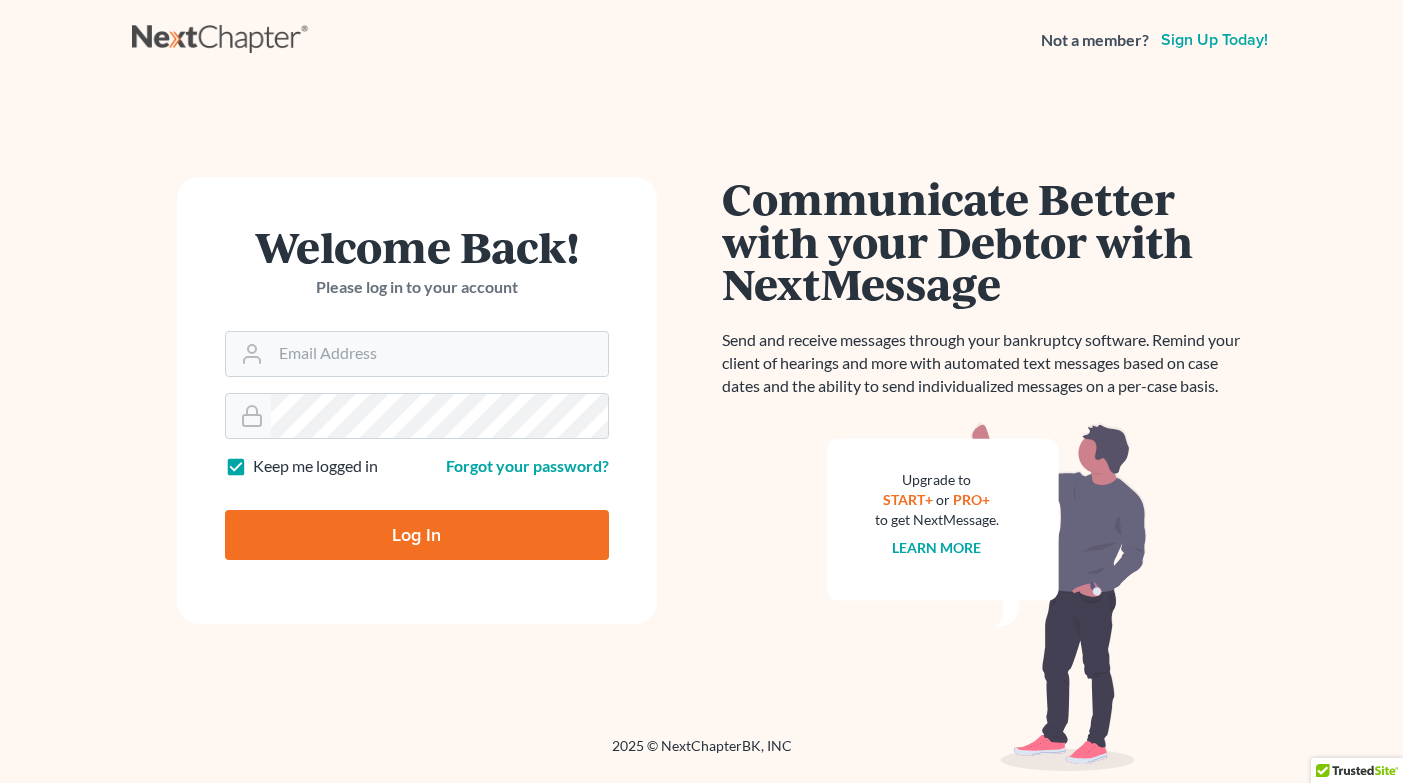 scroll, scrollTop: 0, scrollLeft: 0, axis: both 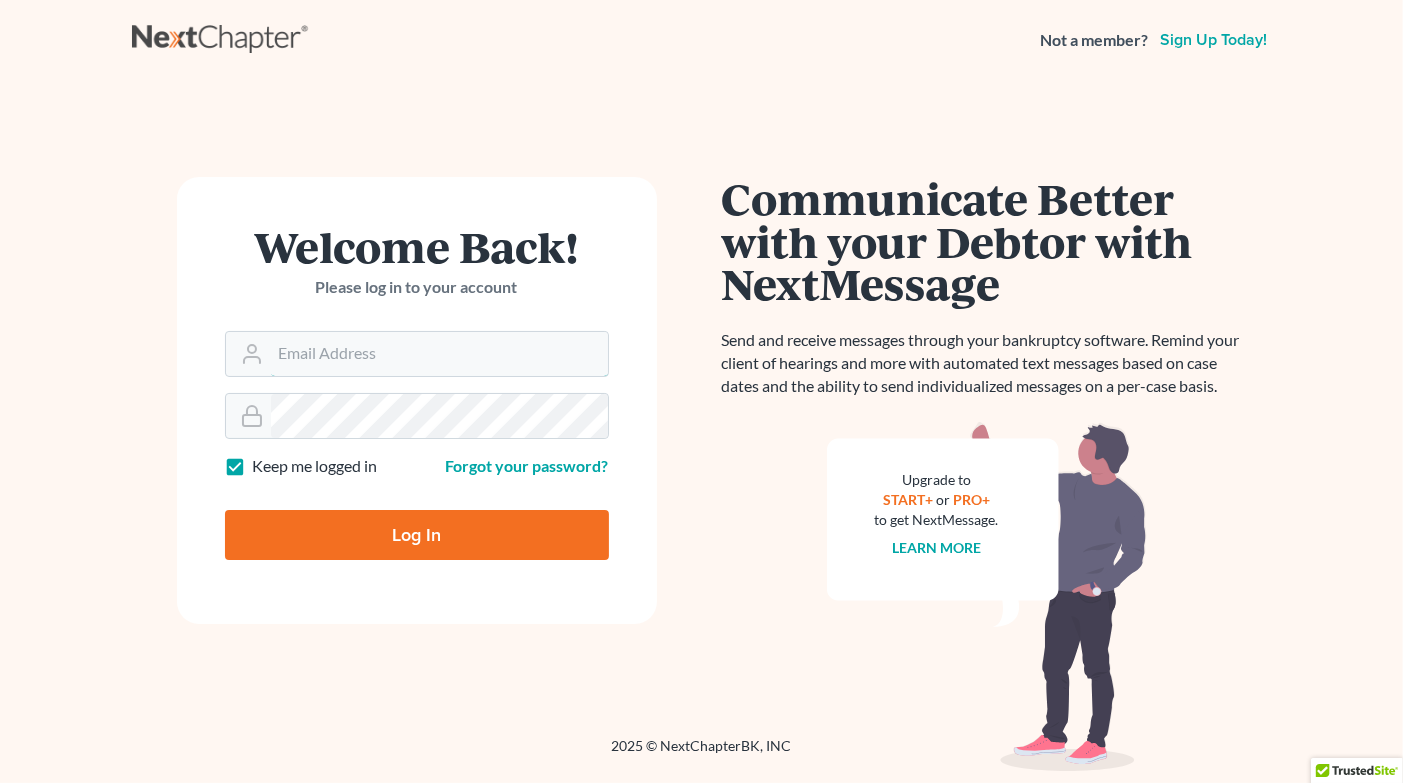 type on "theresaf@[EMAIL]" 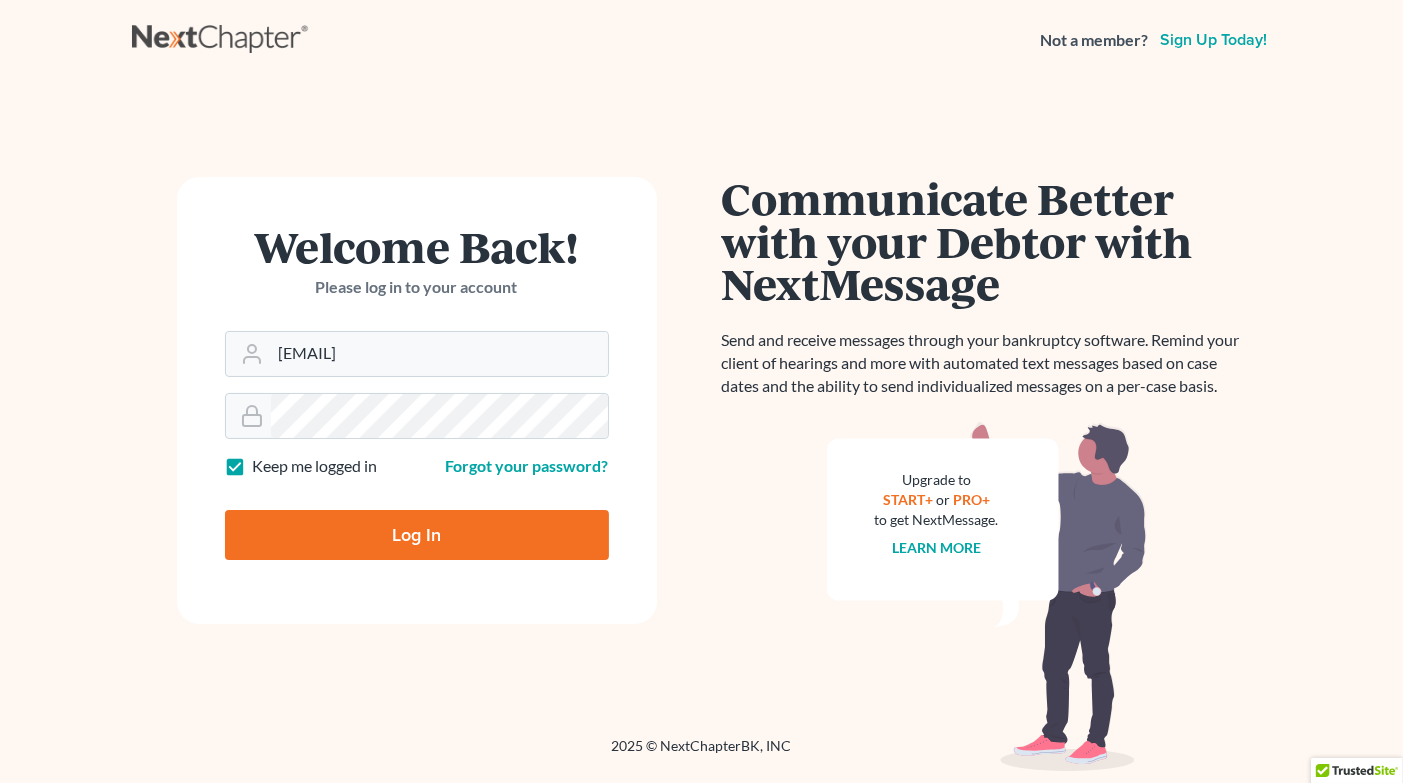 click on "Log In" at bounding box center [417, 535] 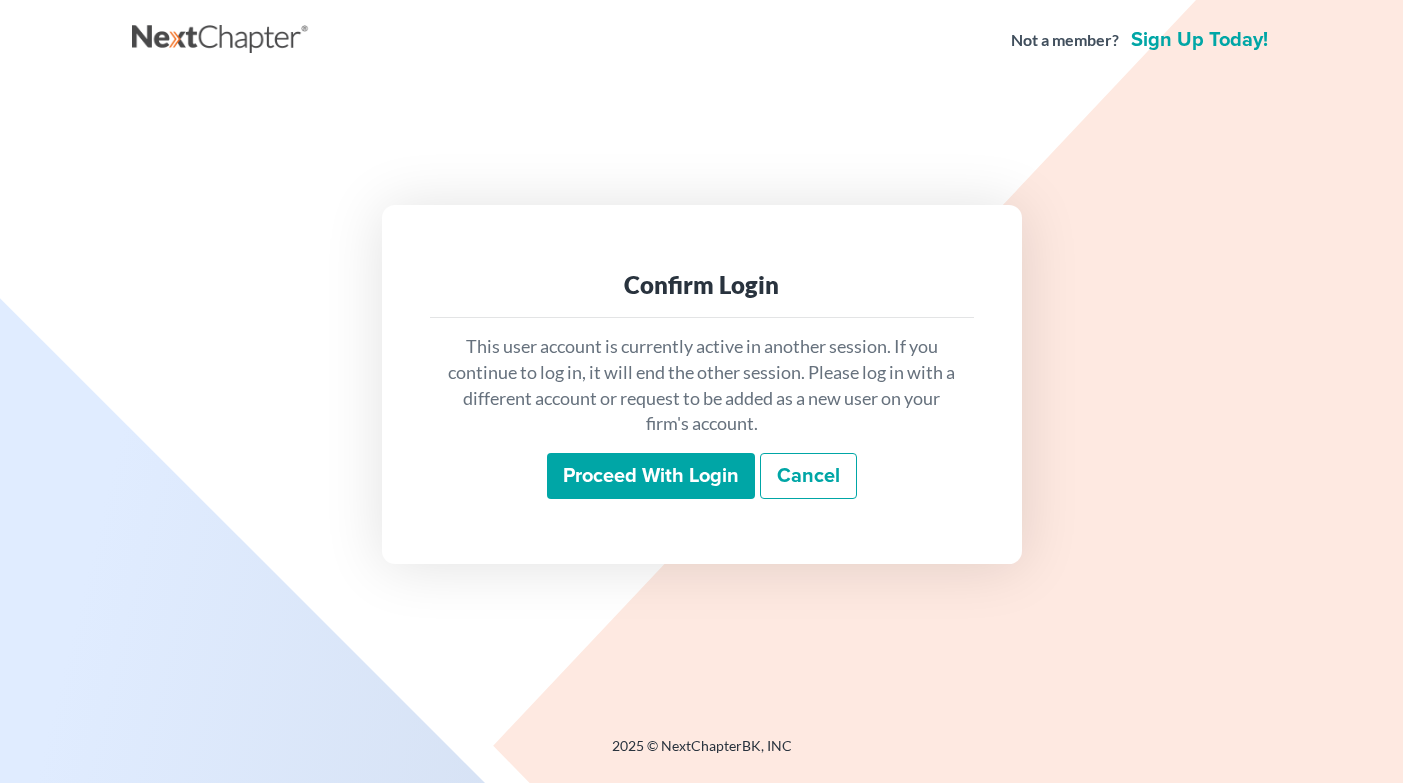 scroll, scrollTop: 0, scrollLeft: 0, axis: both 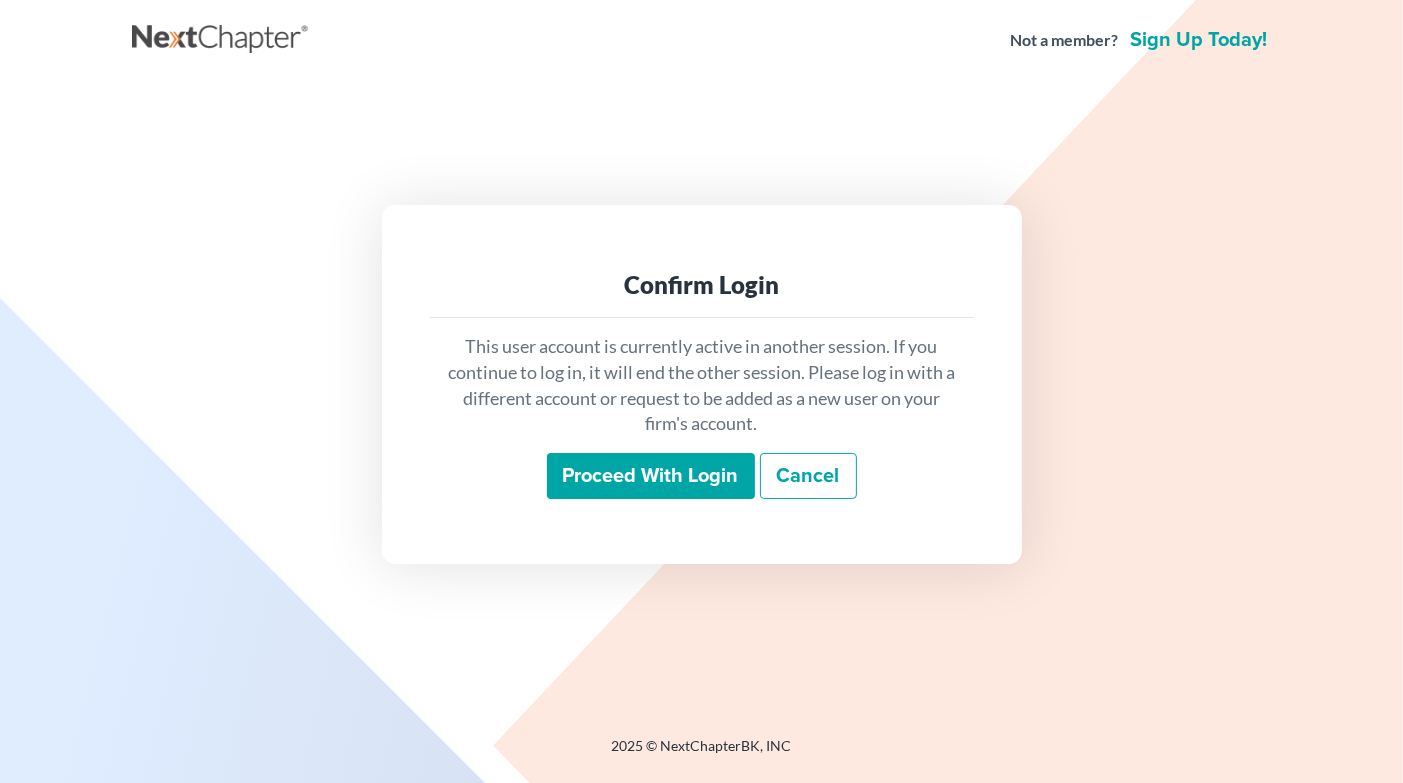 click on "Proceed with login" at bounding box center (651, 476) 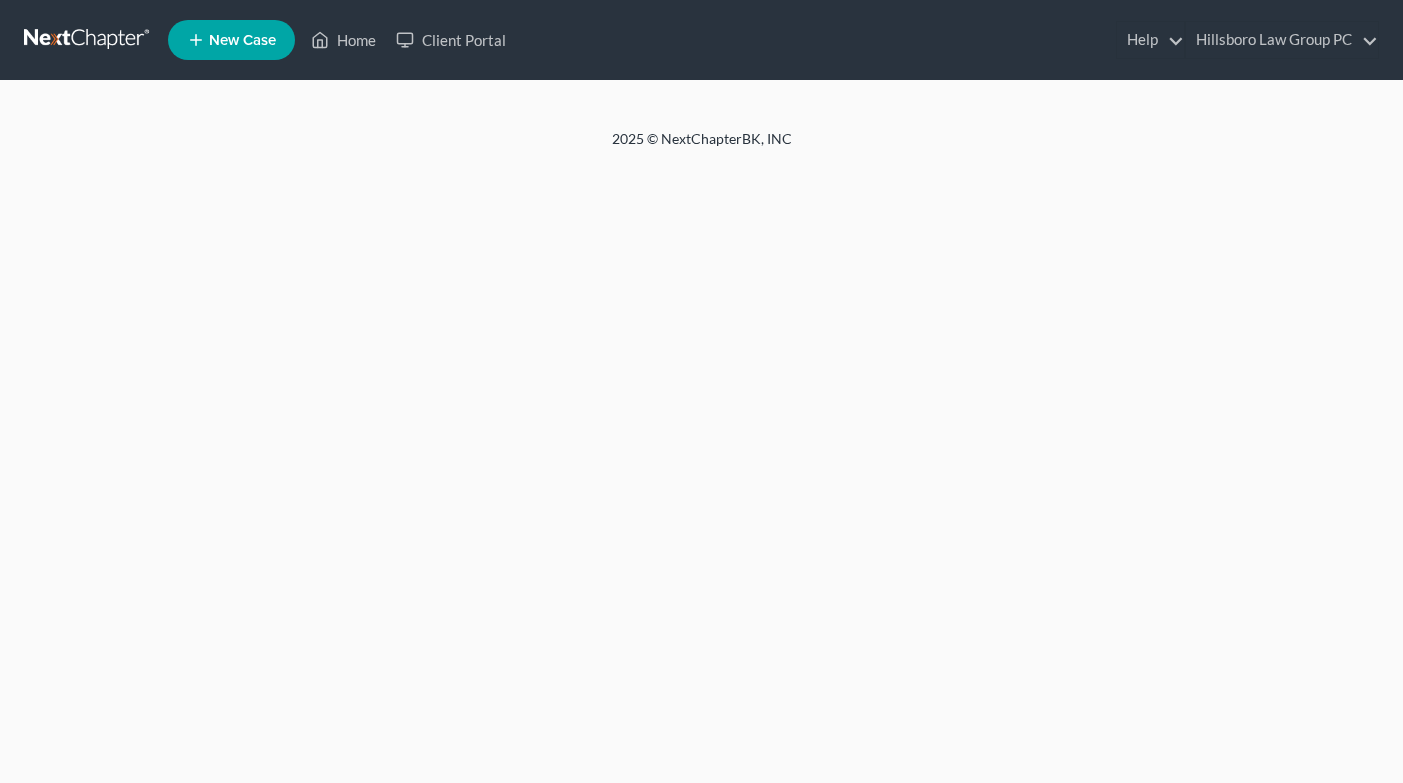 scroll, scrollTop: 0, scrollLeft: 0, axis: both 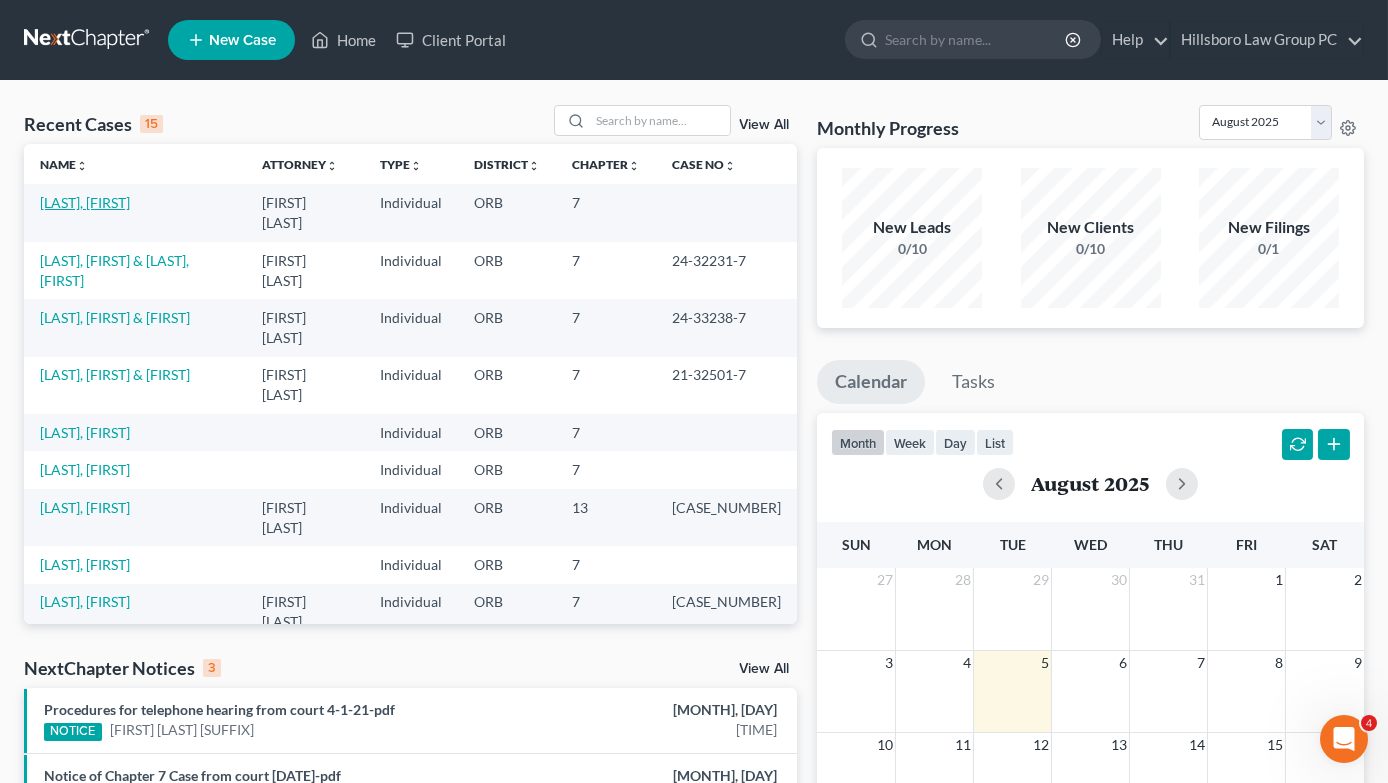 click on "[LAST], [FIRST]" at bounding box center [85, 202] 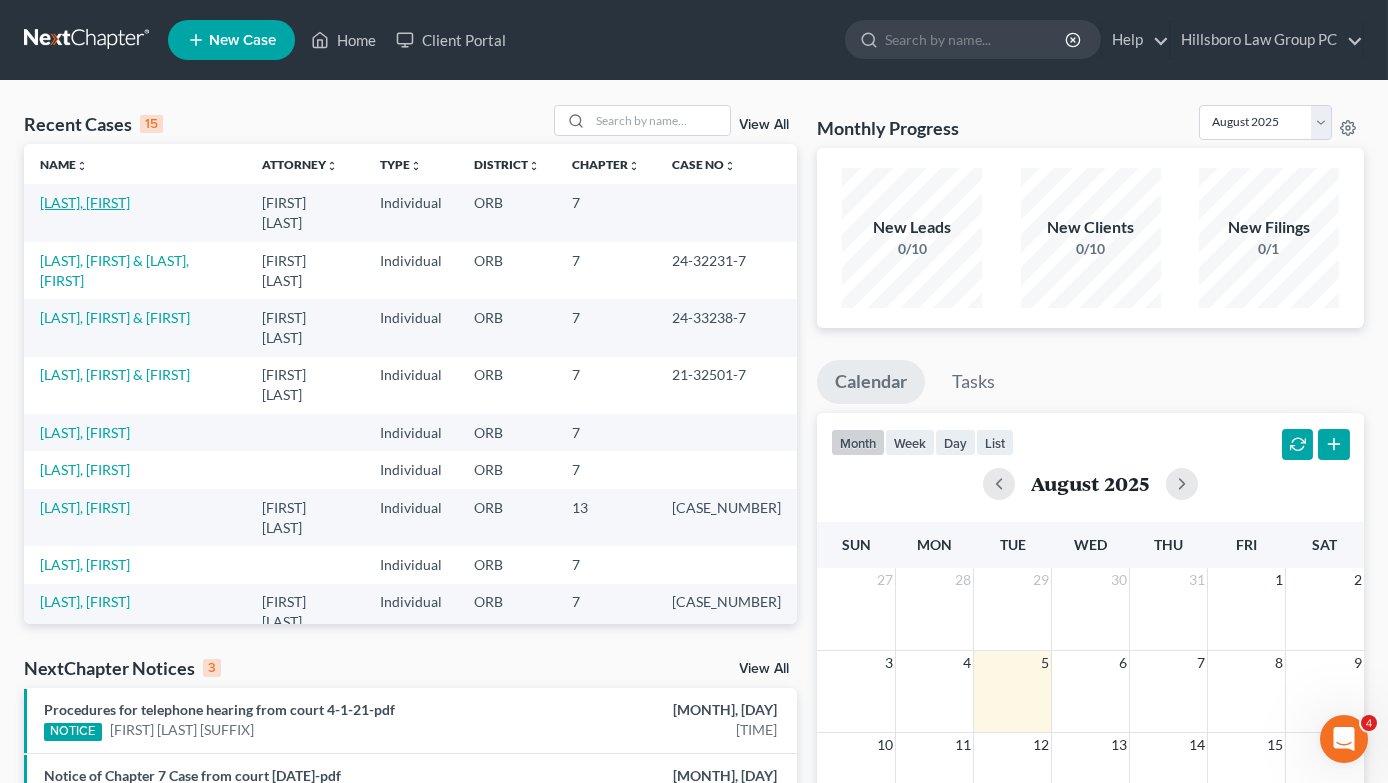 select on "17" 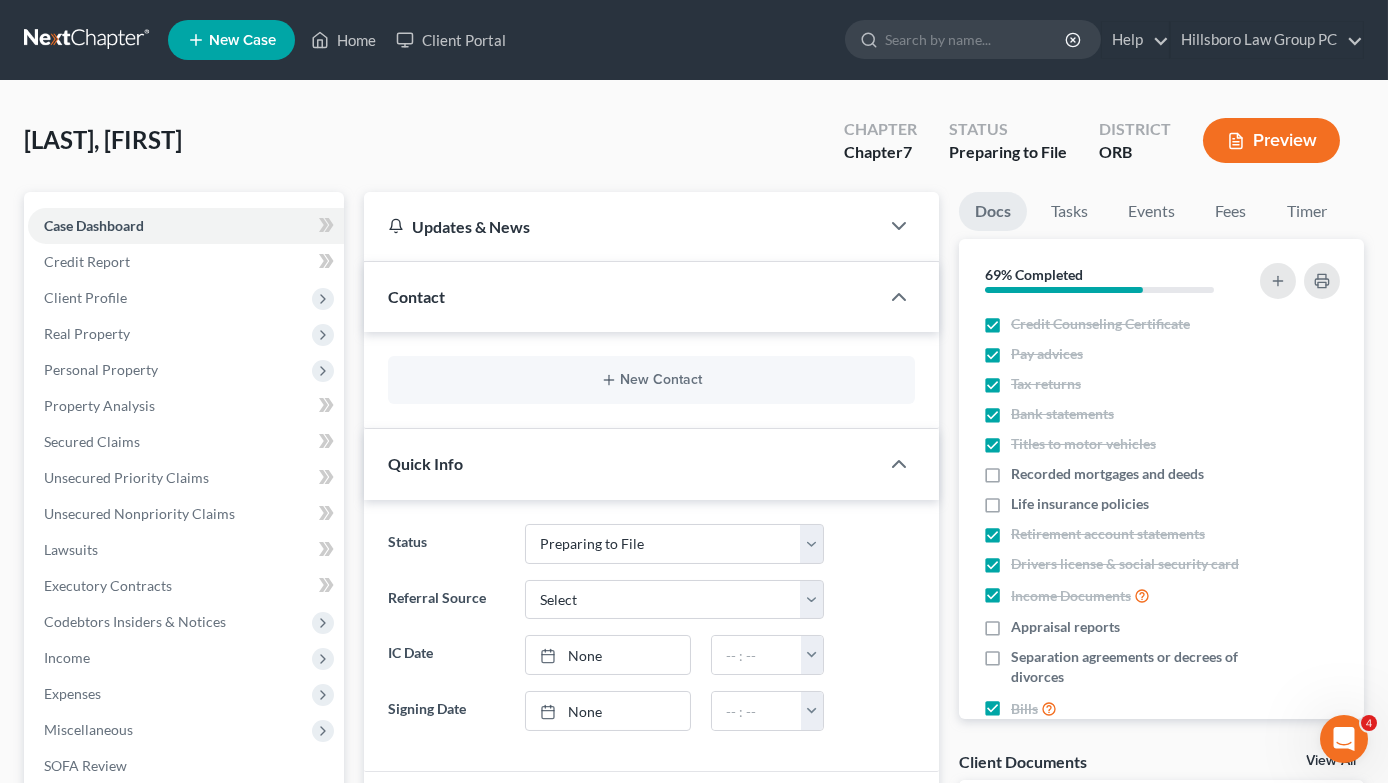 click on "Preview" at bounding box center (1271, 140) 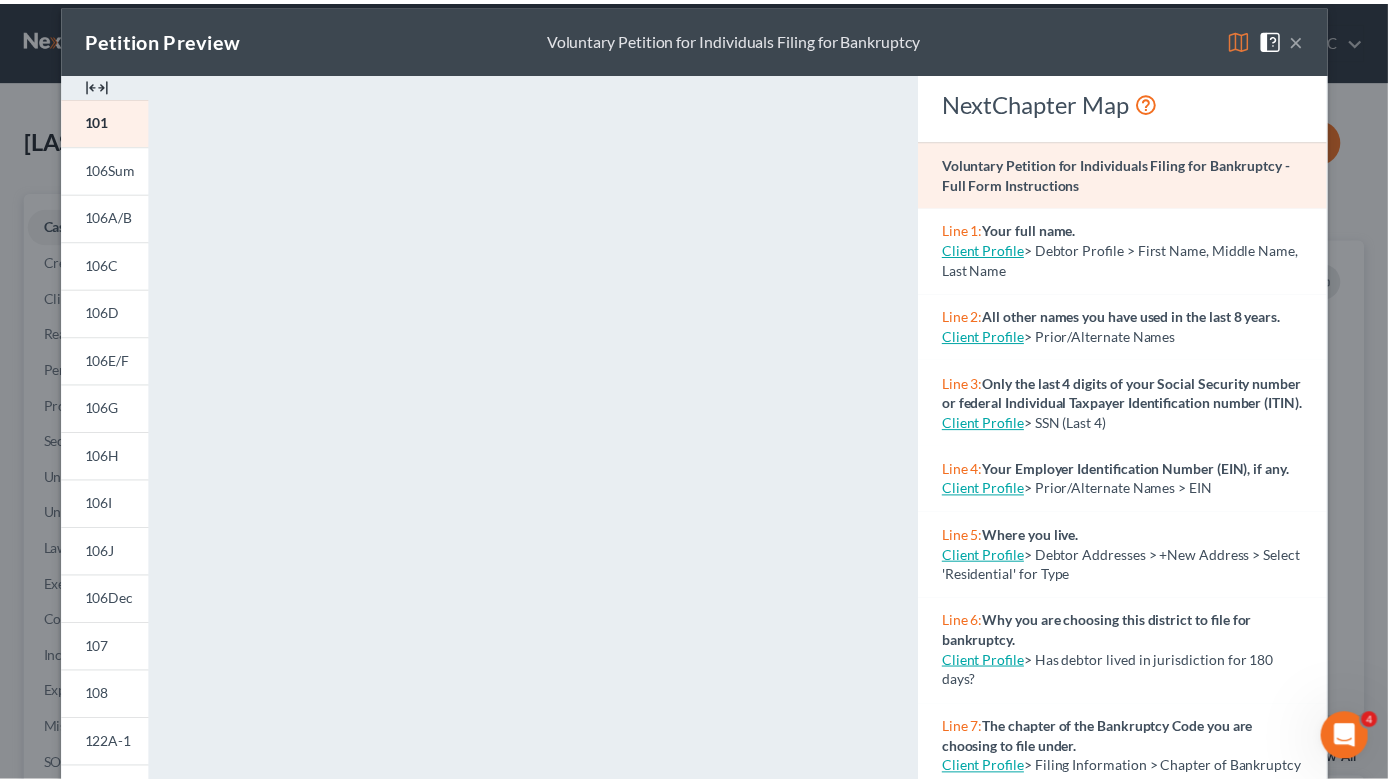 scroll, scrollTop: 0, scrollLeft: 0, axis: both 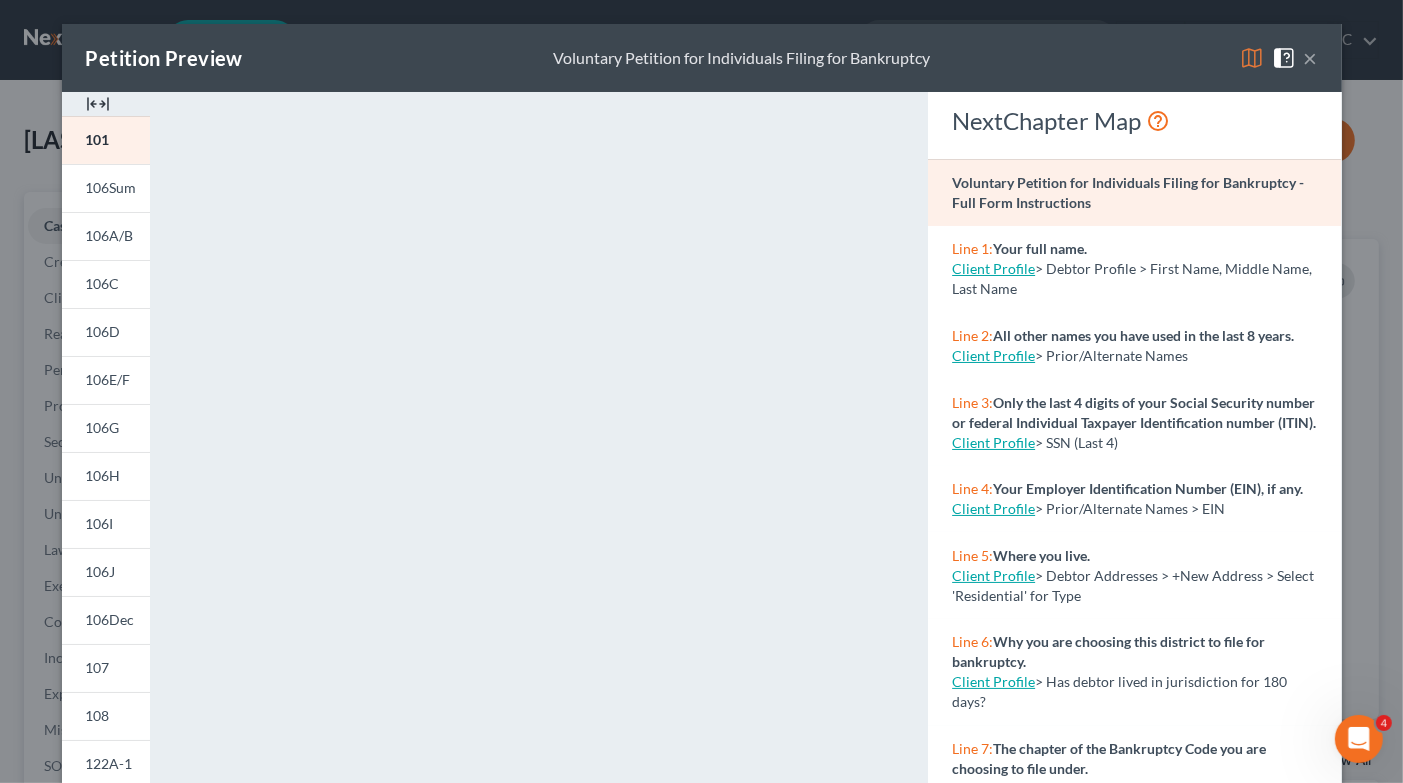 click at bounding box center (1252, 58) 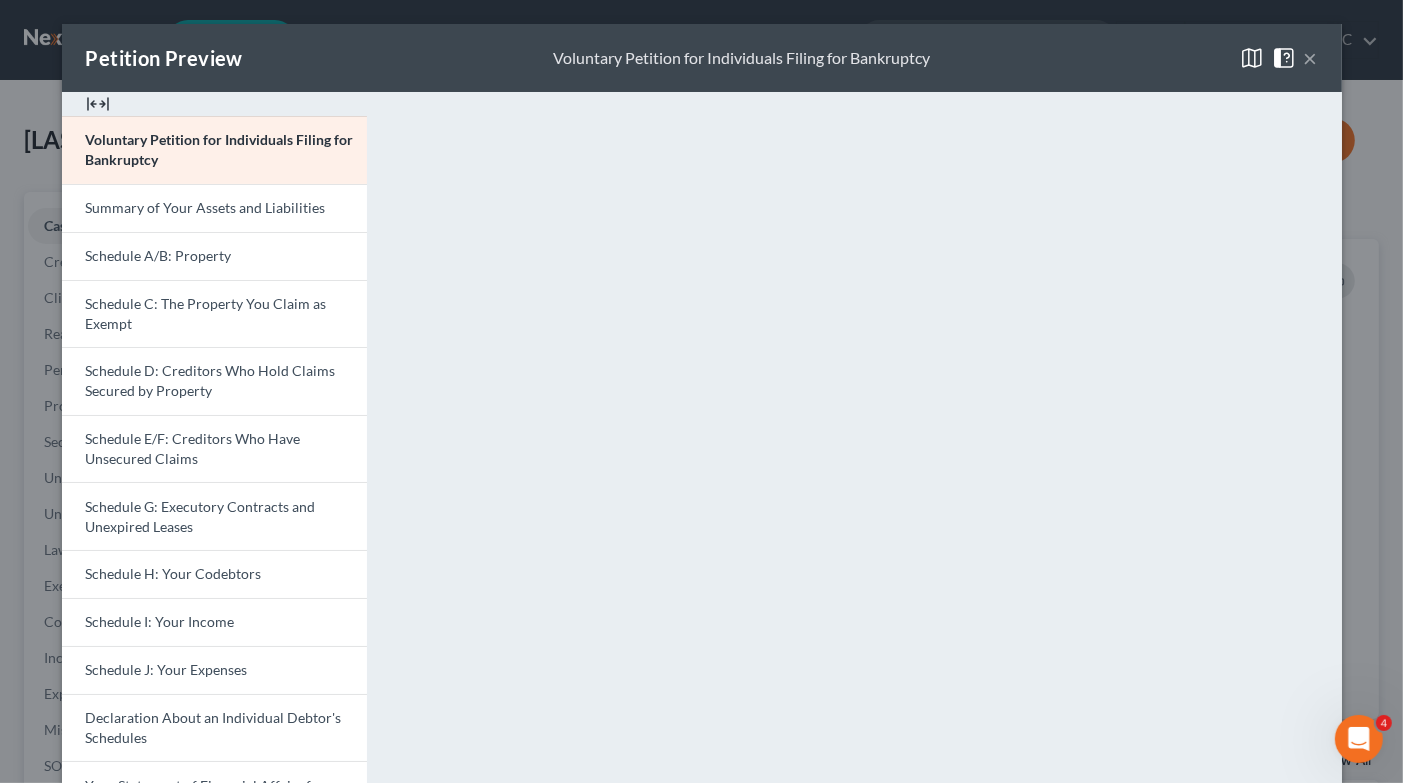 click on "×" at bounding box center [1311, 58] 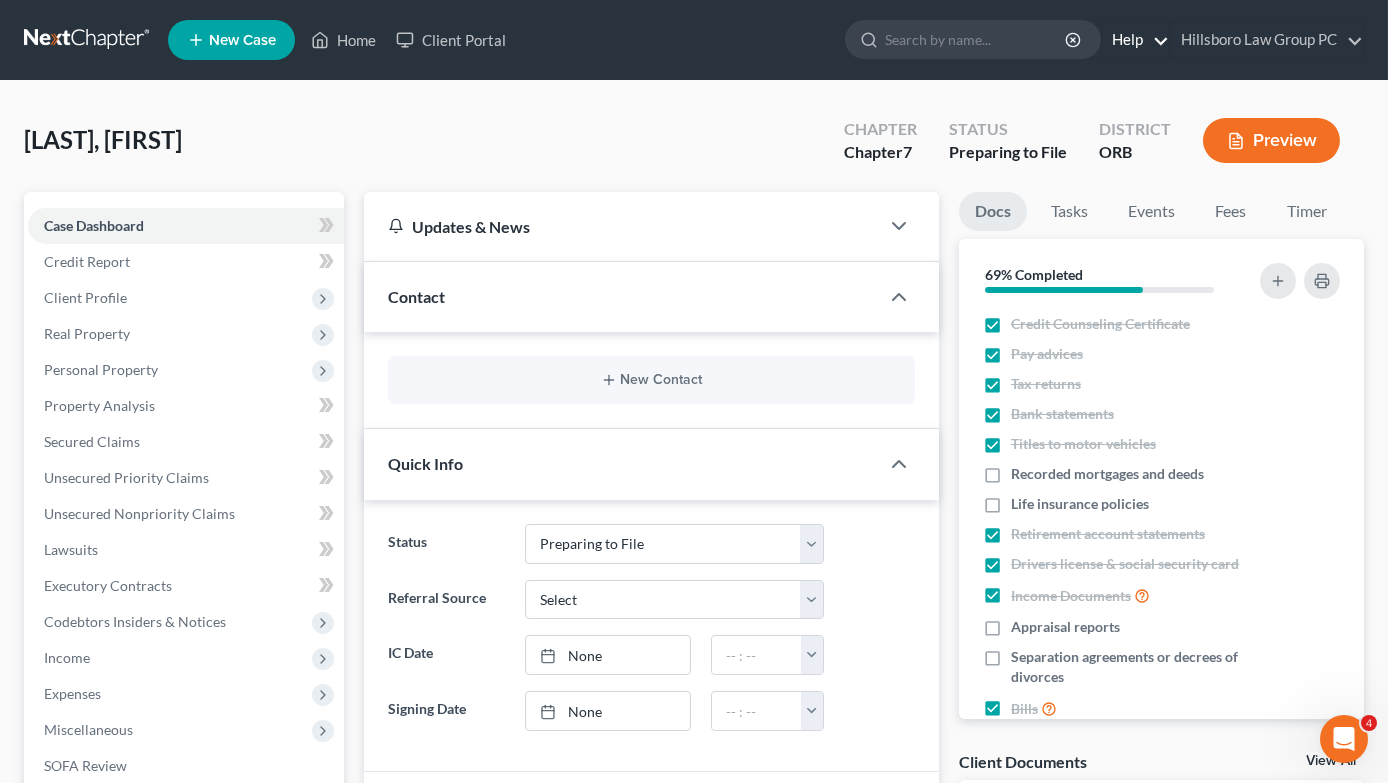 click on "Help" at bounding box center (1135, 40) 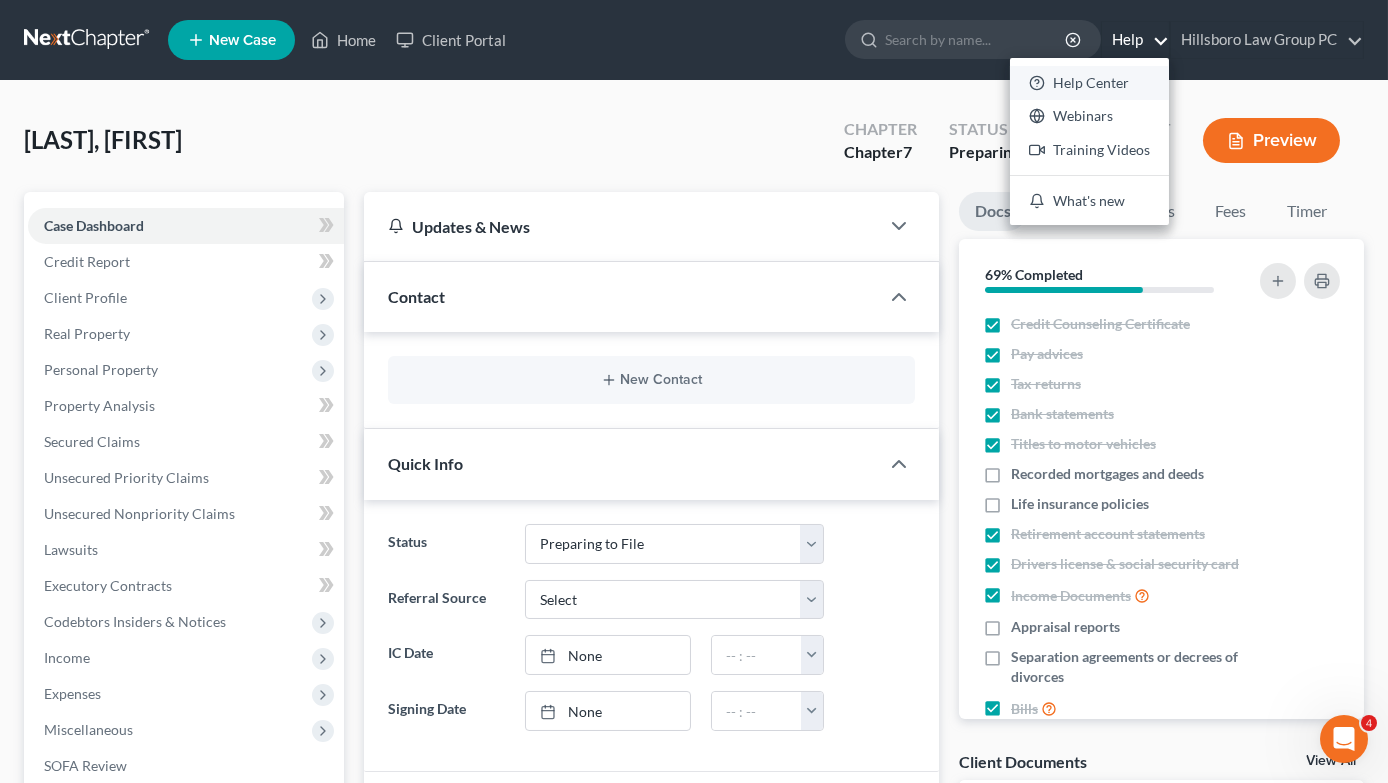 click on "Help Center" at bounding box center [1089, 83] 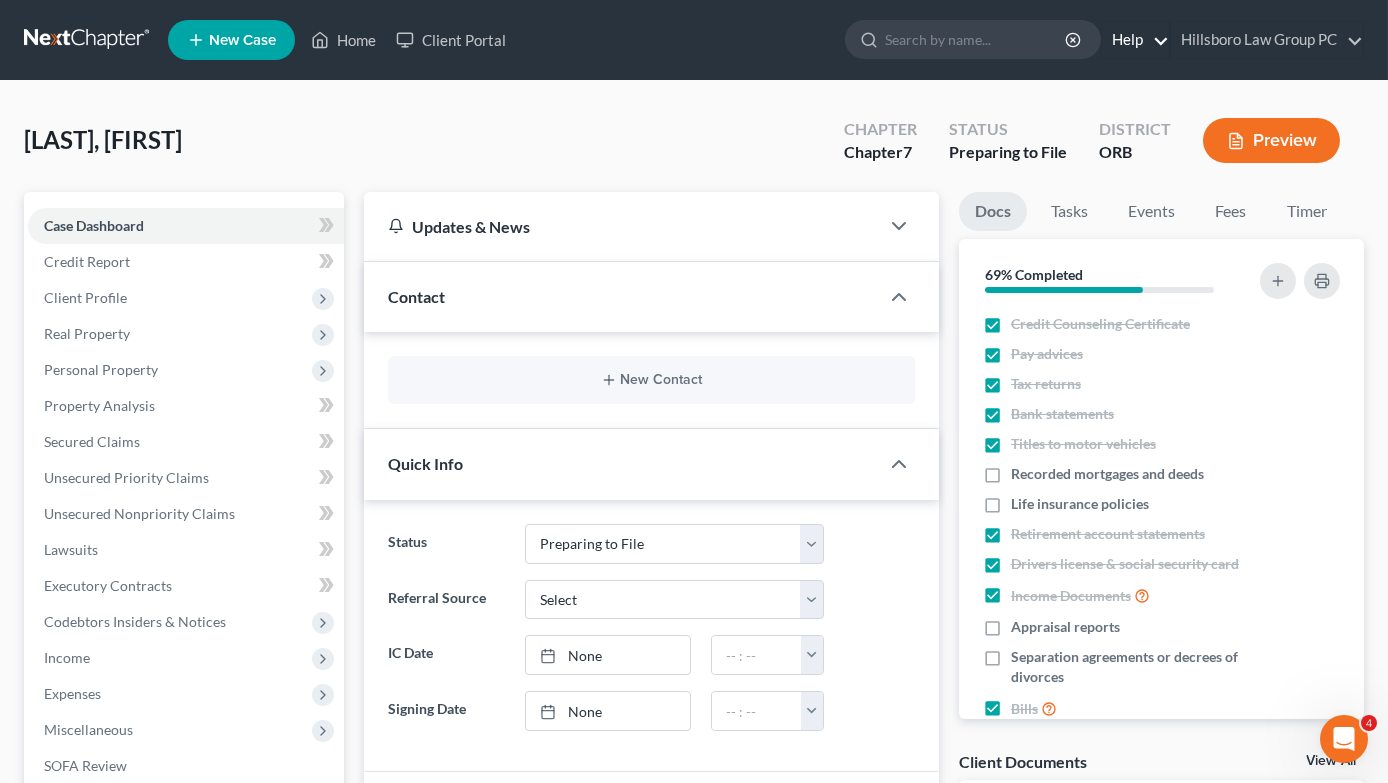 click on "Help" at bounding box center [1135, 40] 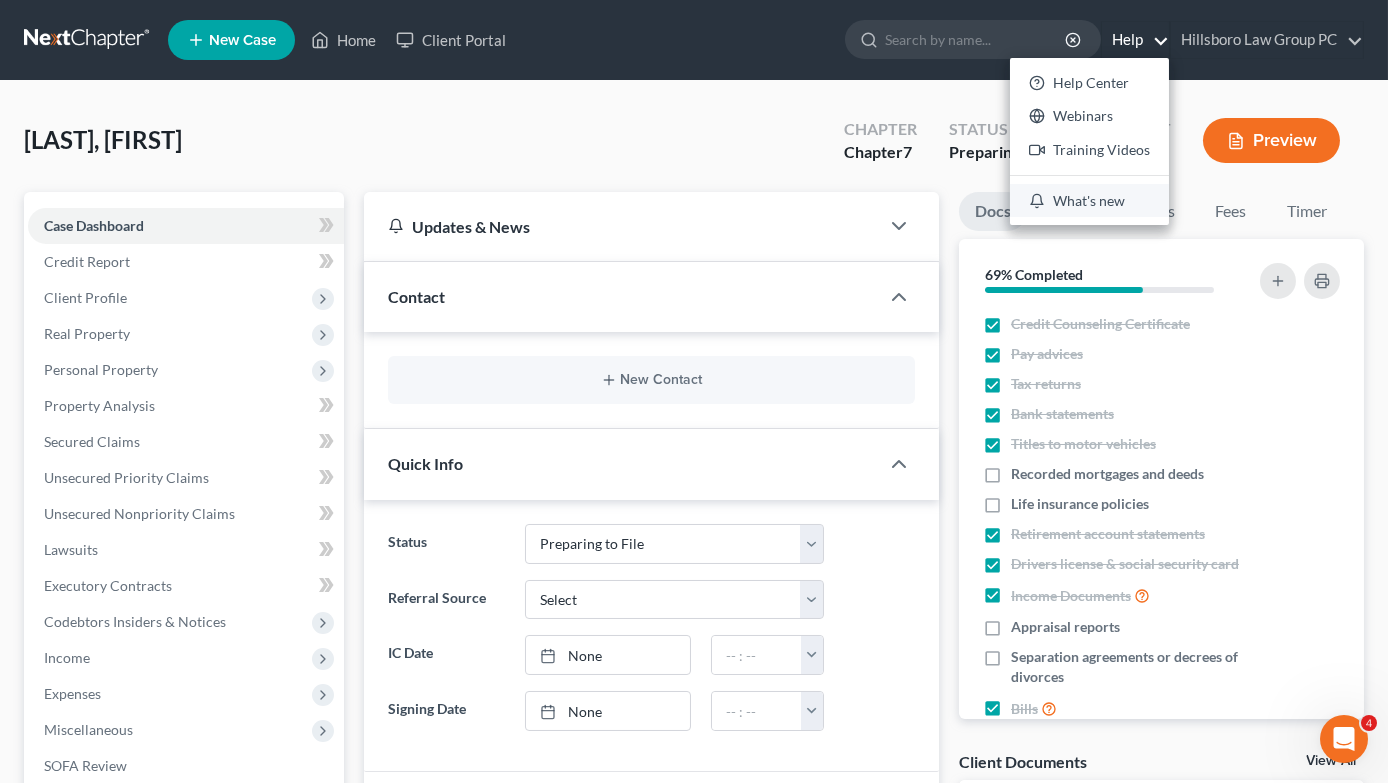 click on "What's new" at bounding box center [1089, 201] 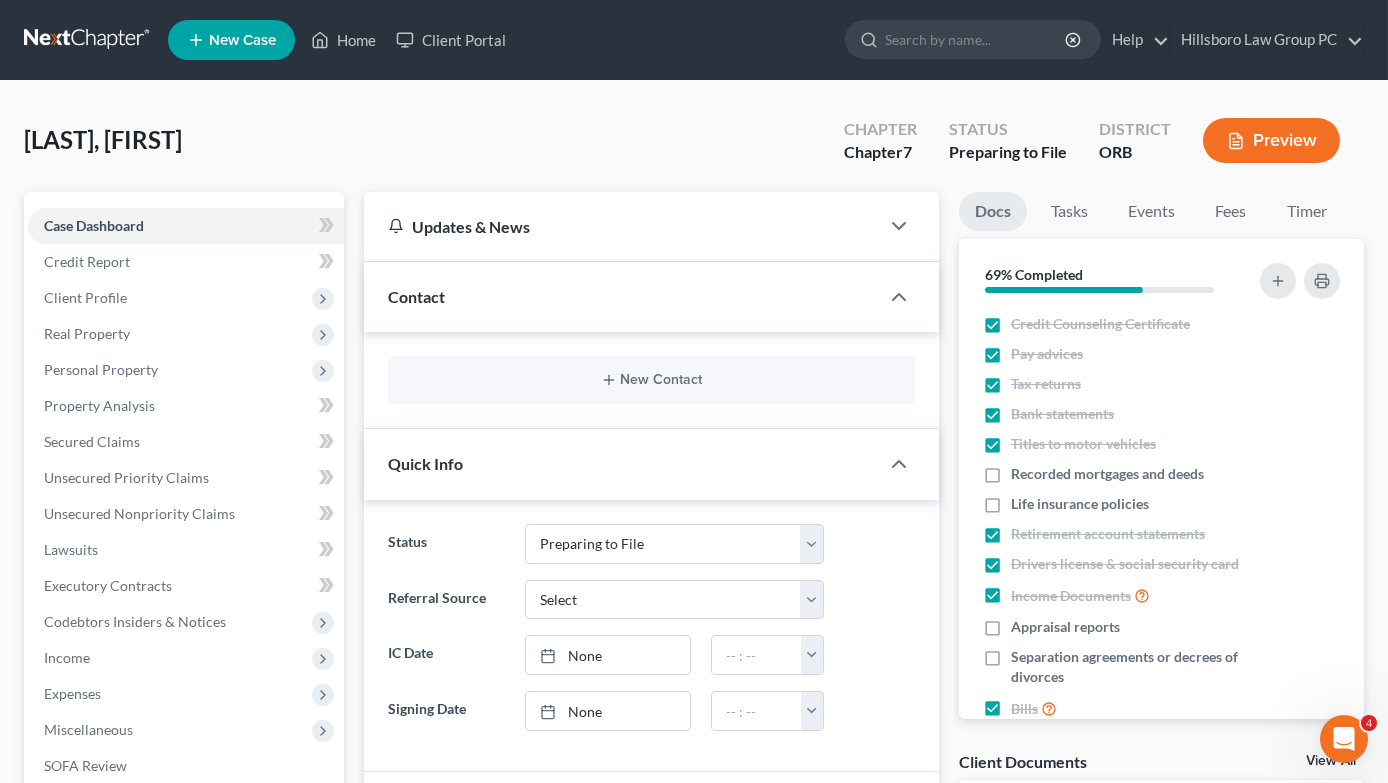 click on "Preview" at bounding box center [1271, 140] 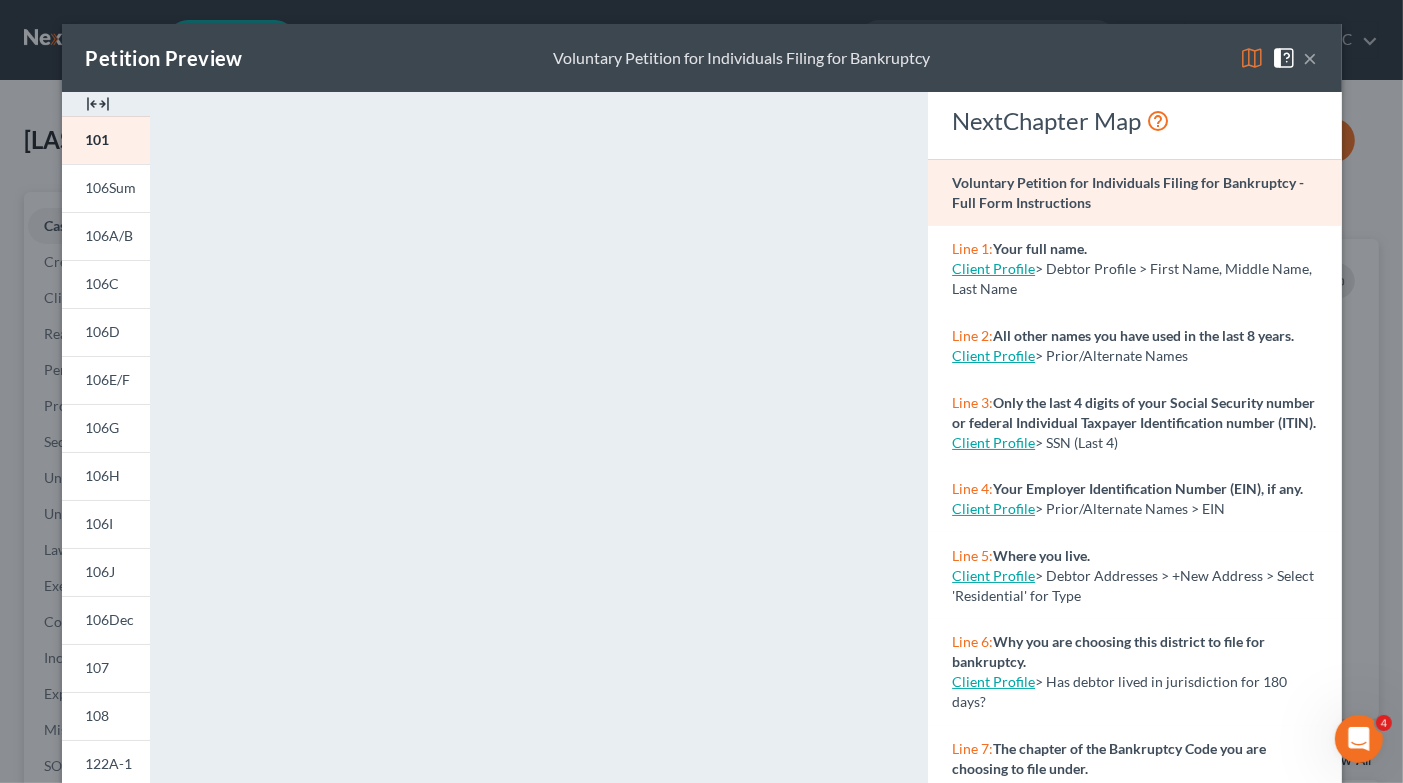 drag, startPoint x: 736, startPoint y: 5, endPoint x: 1074, endPoint y: 31, distance: 338.99854 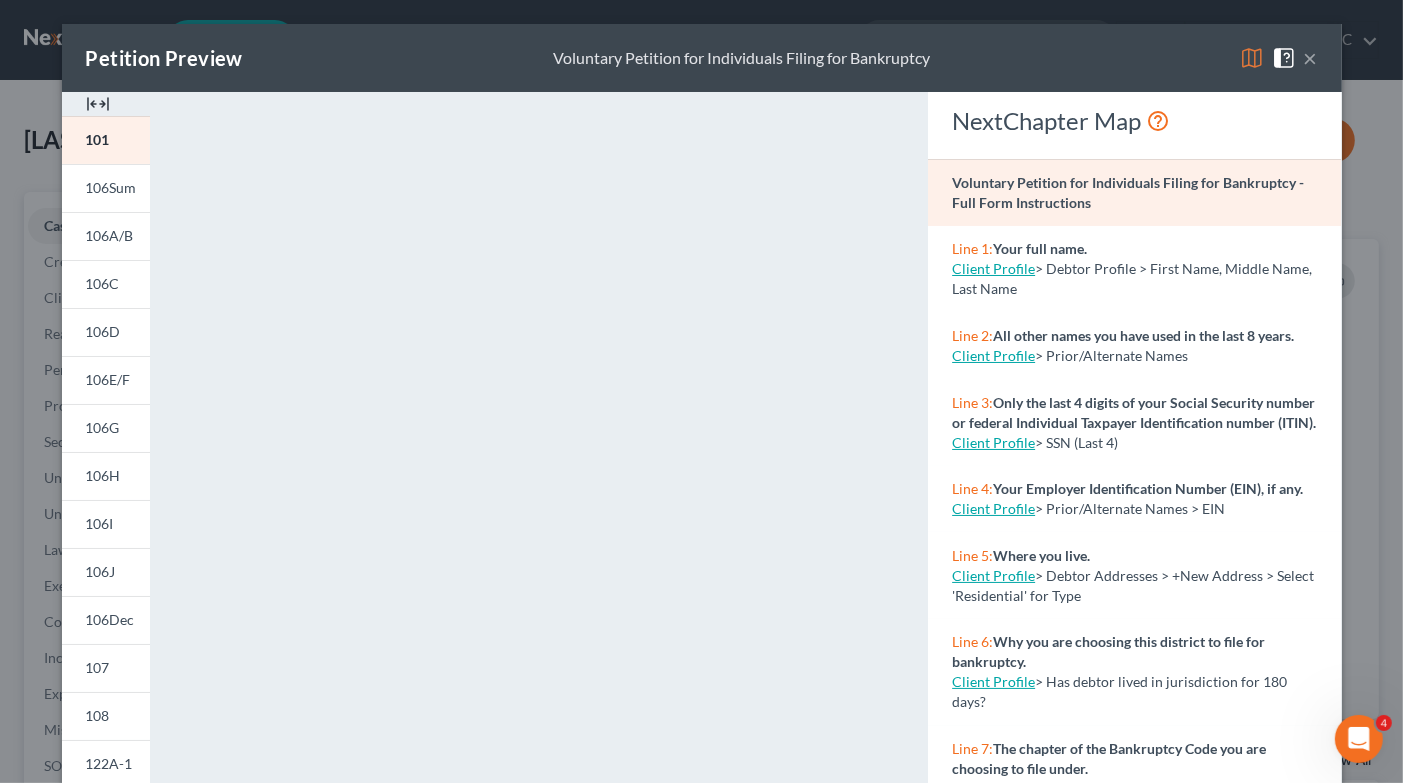 click at bounding box center (1284, 58) 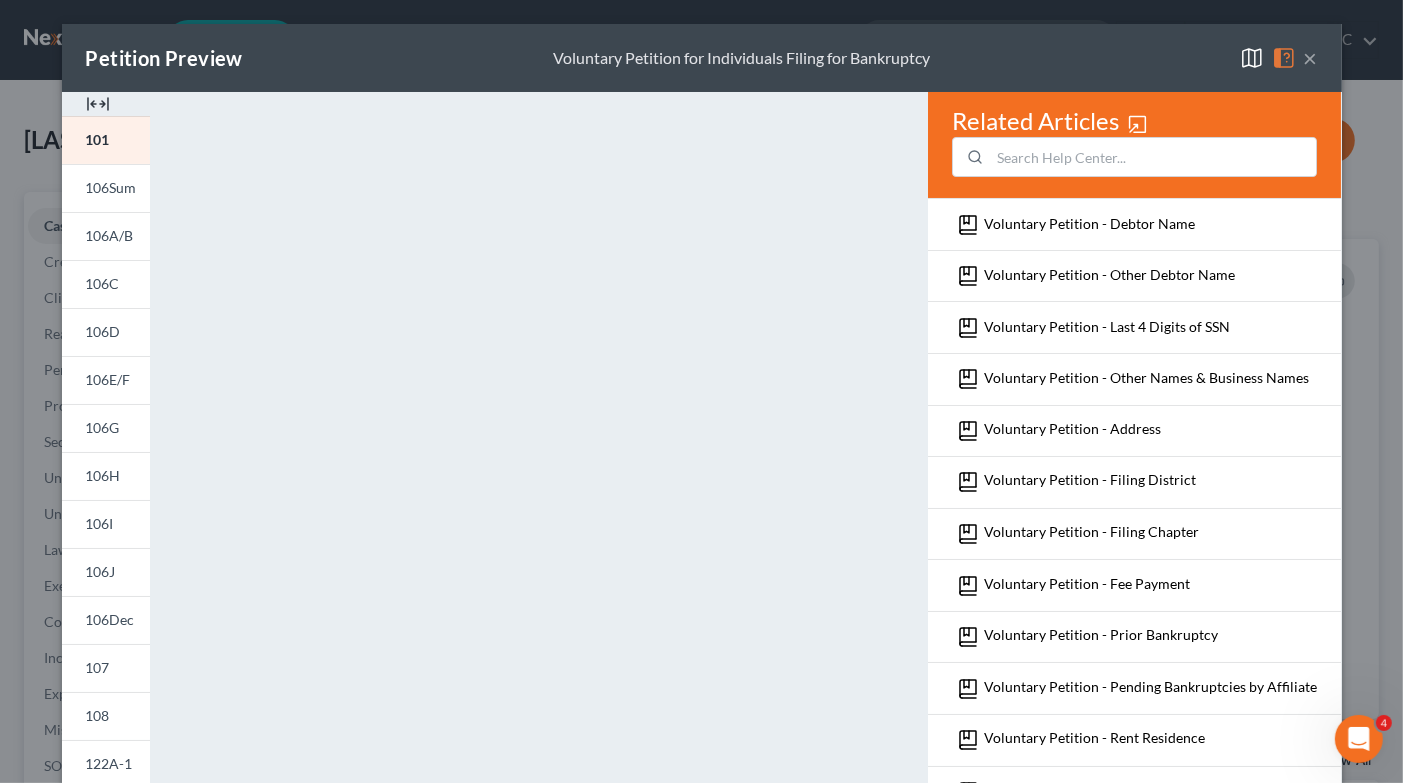 click on "×" at bounding box center (1311, 58) 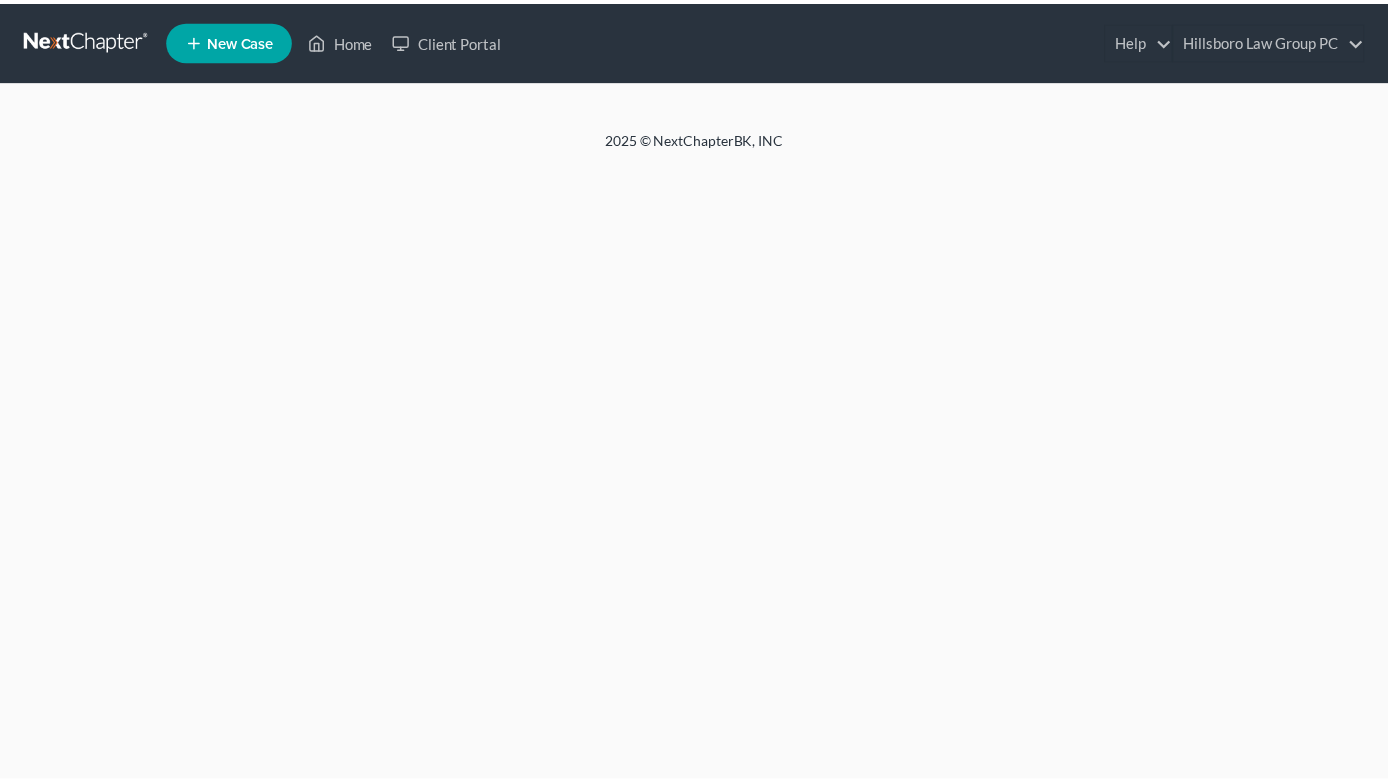 scroll, scrollTop: 0, scrollLeft: 0, axis: both 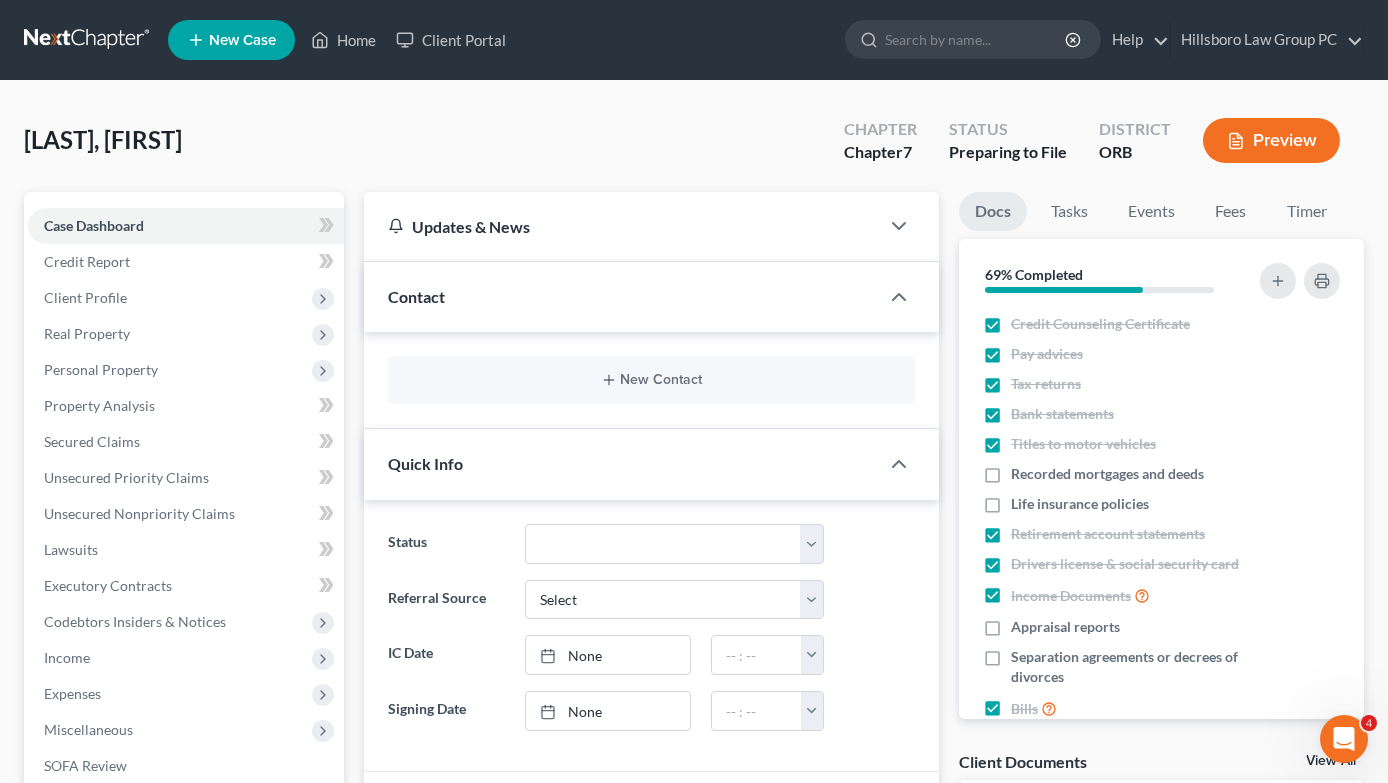 click on "Preview" at bounding box center [1271, 140] 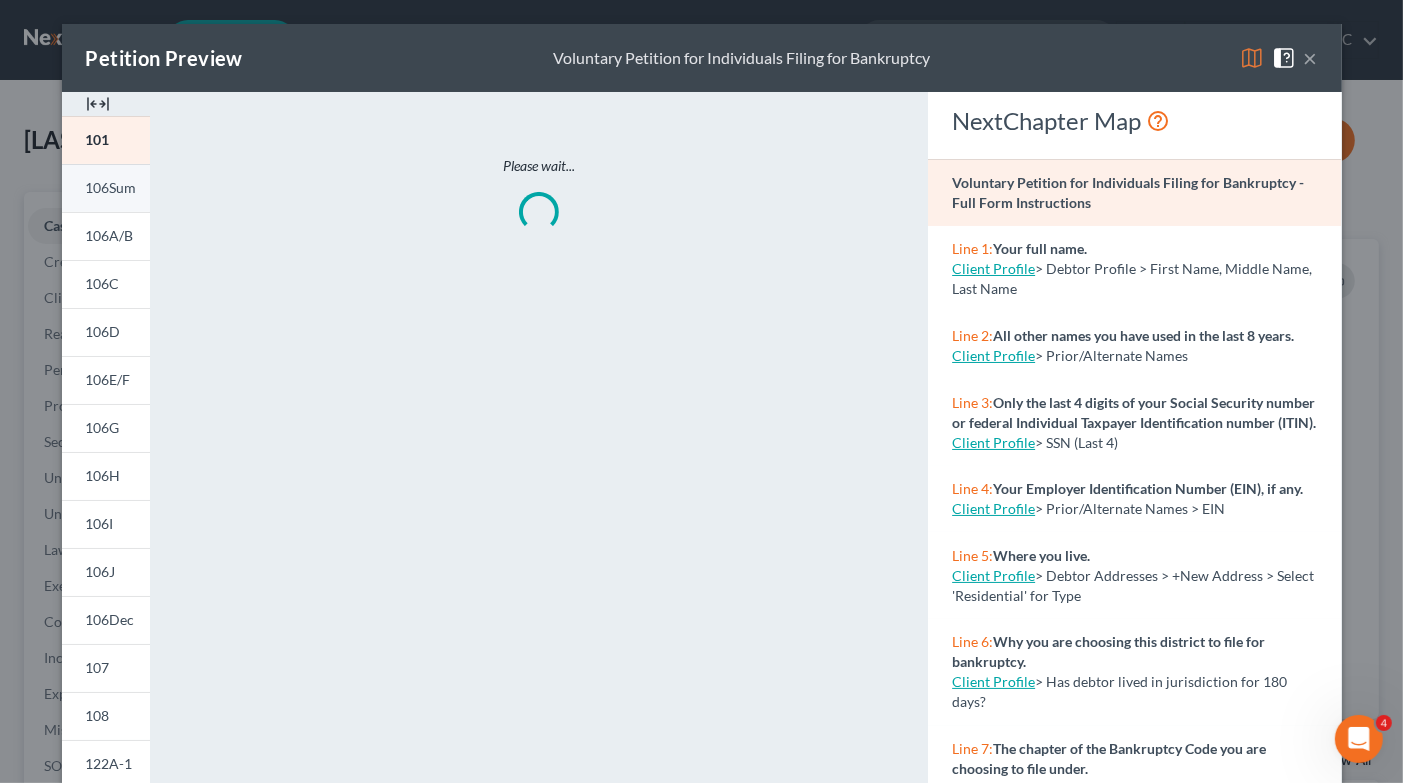 click on "106Sum" at bounding box center [111, 187] 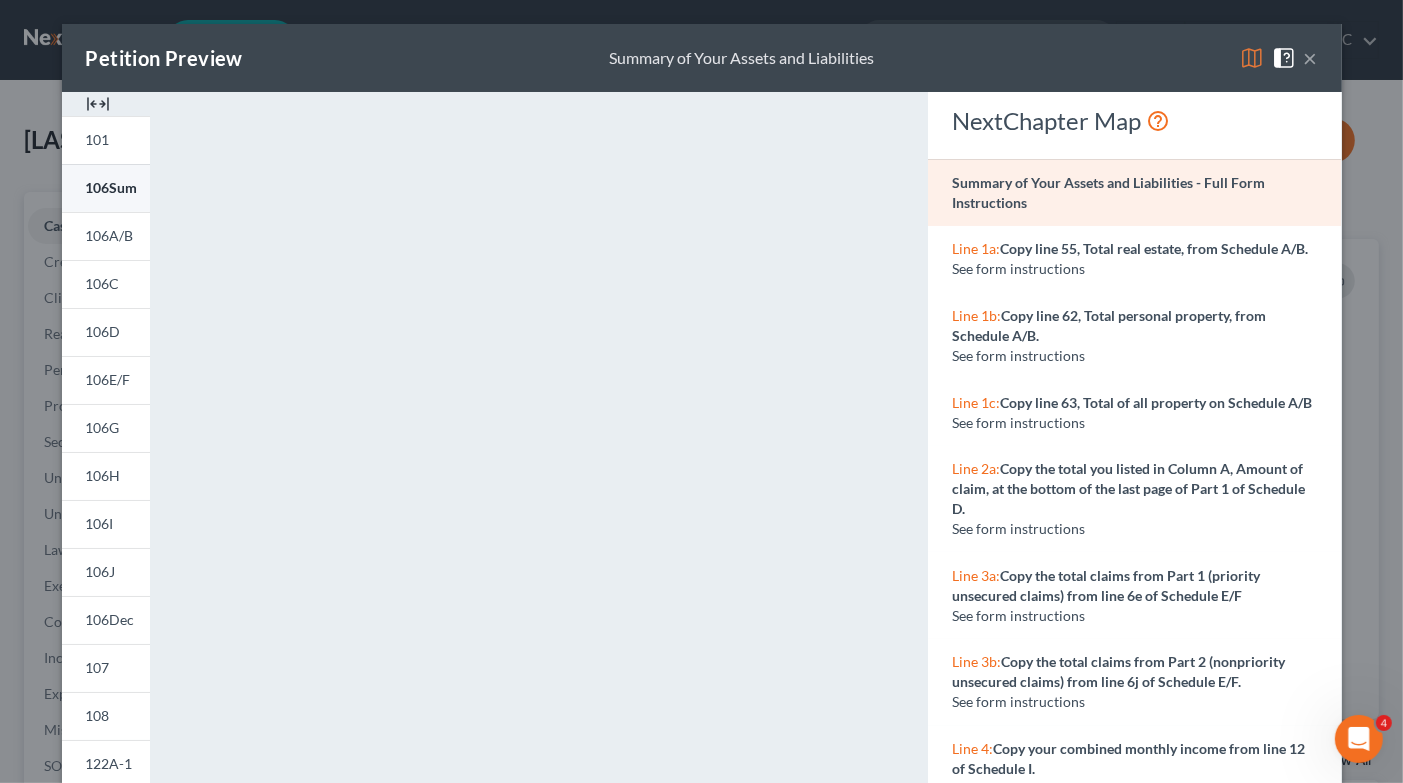 click on "106Sum" at bounding box center (112, 187) 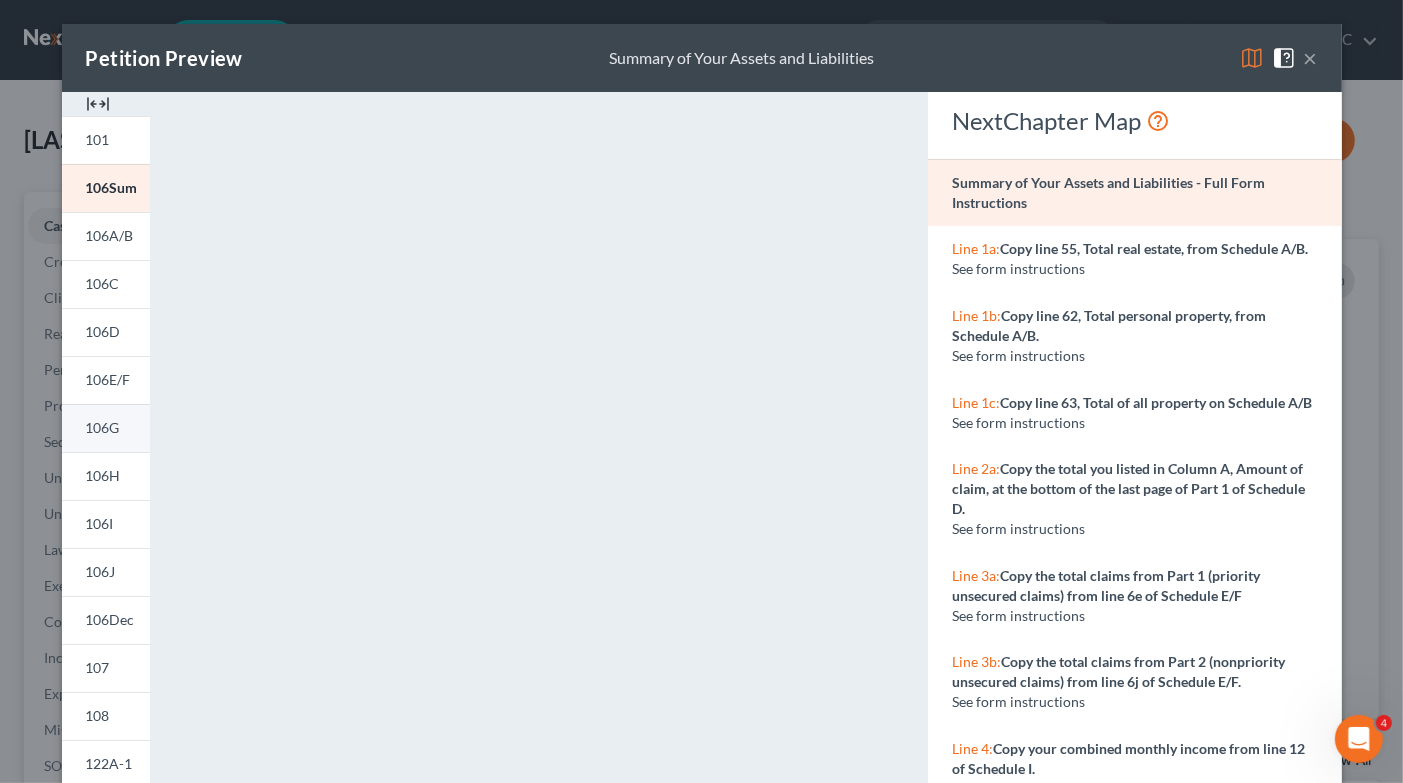 scroll, scrollTop: 344, scrollLeft: 0, axis: vertical 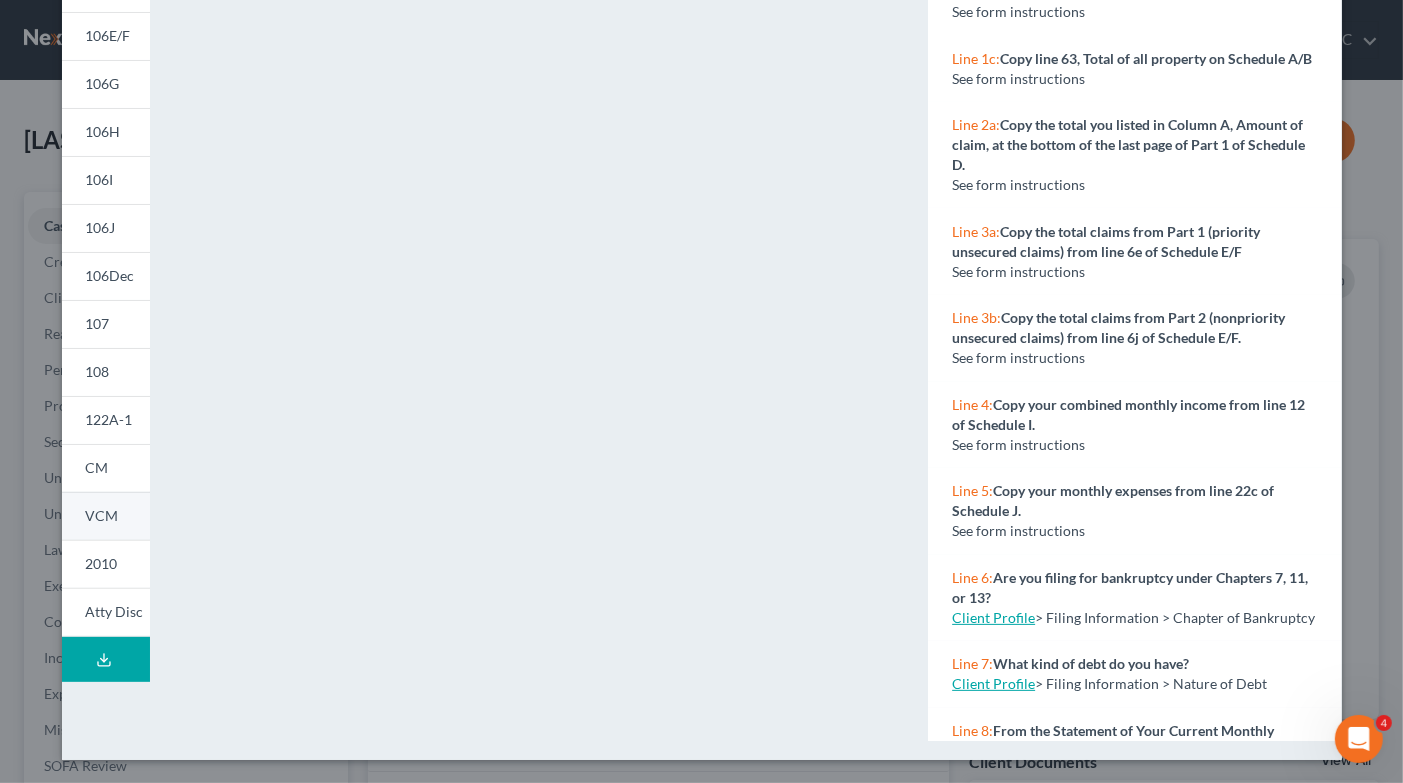 click on "VCM" at bounding box center (102, 515) 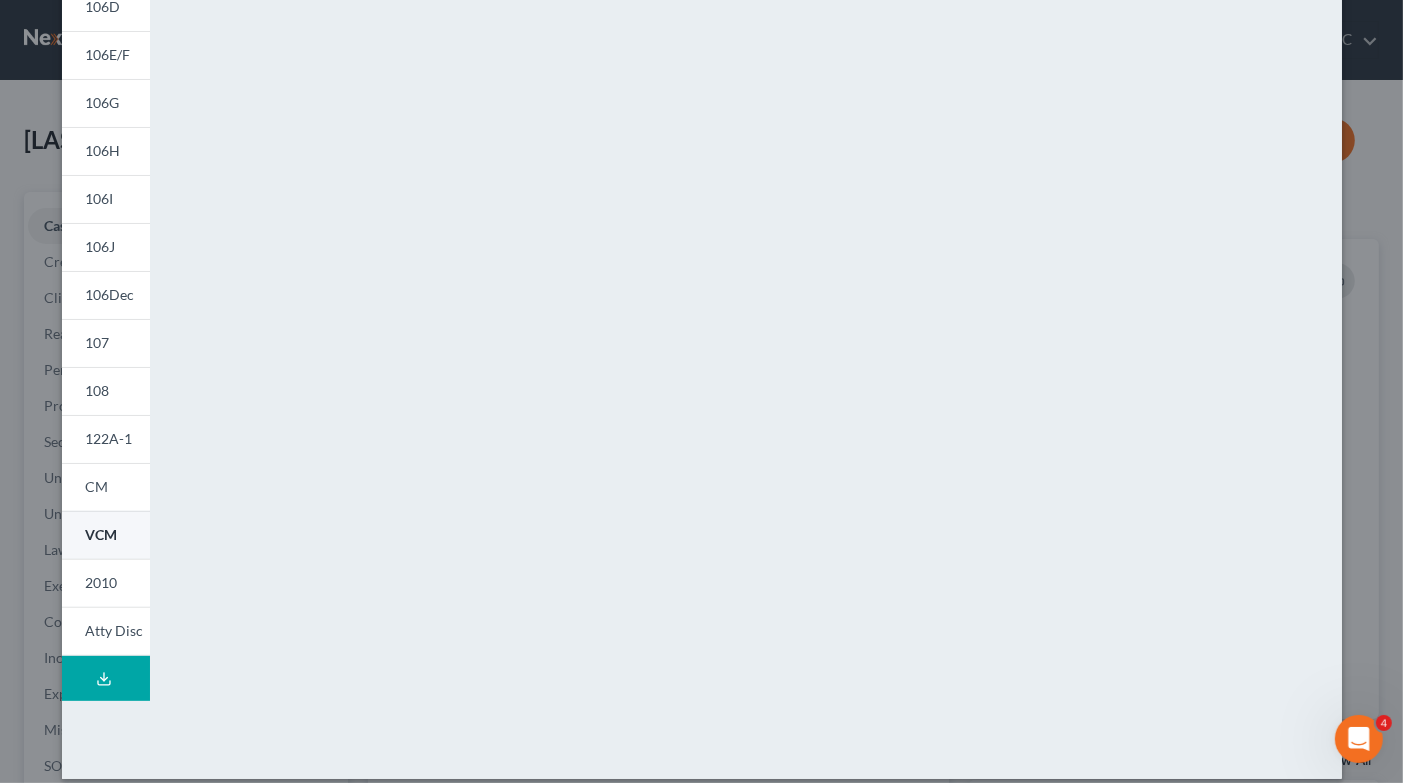 scroll, scrollTop: 344, scrollLeft: 0, axis: vertical 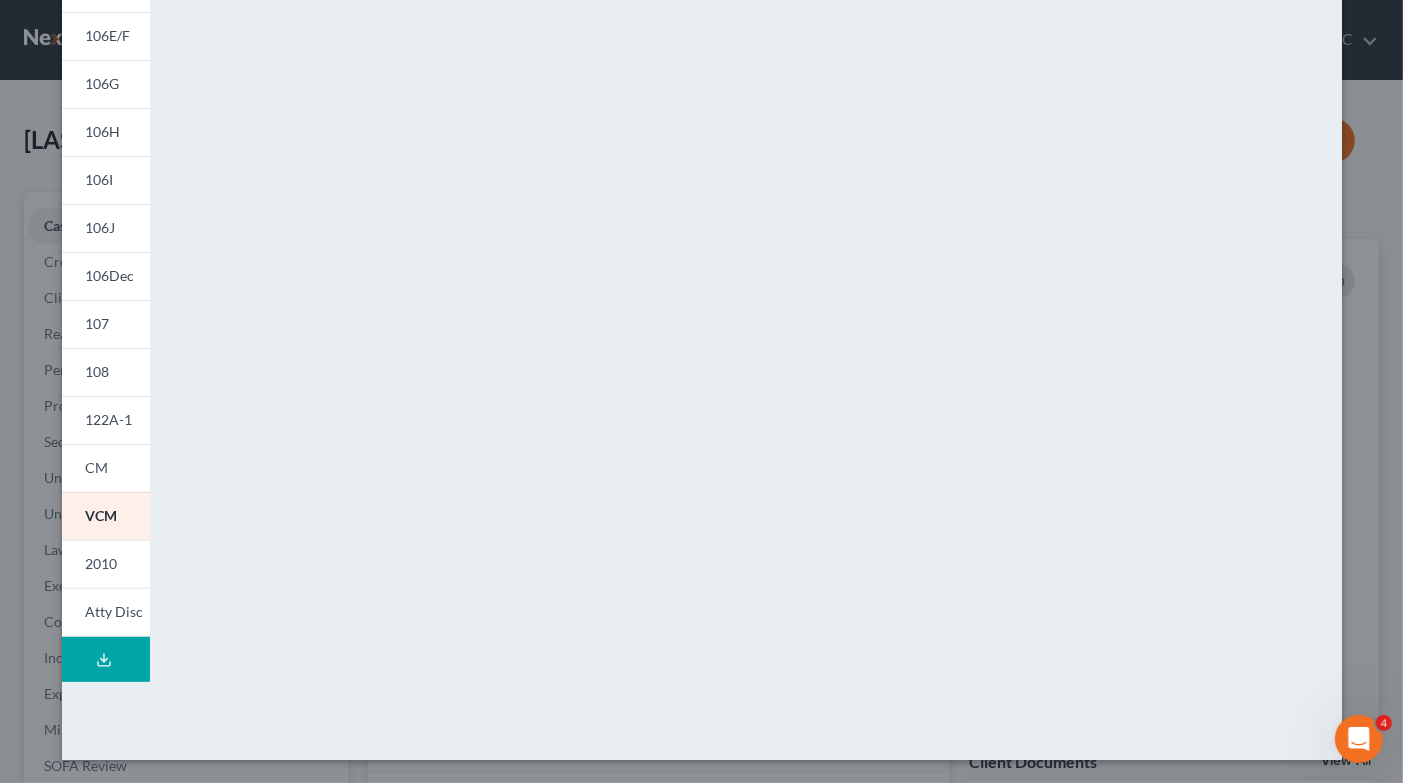 click 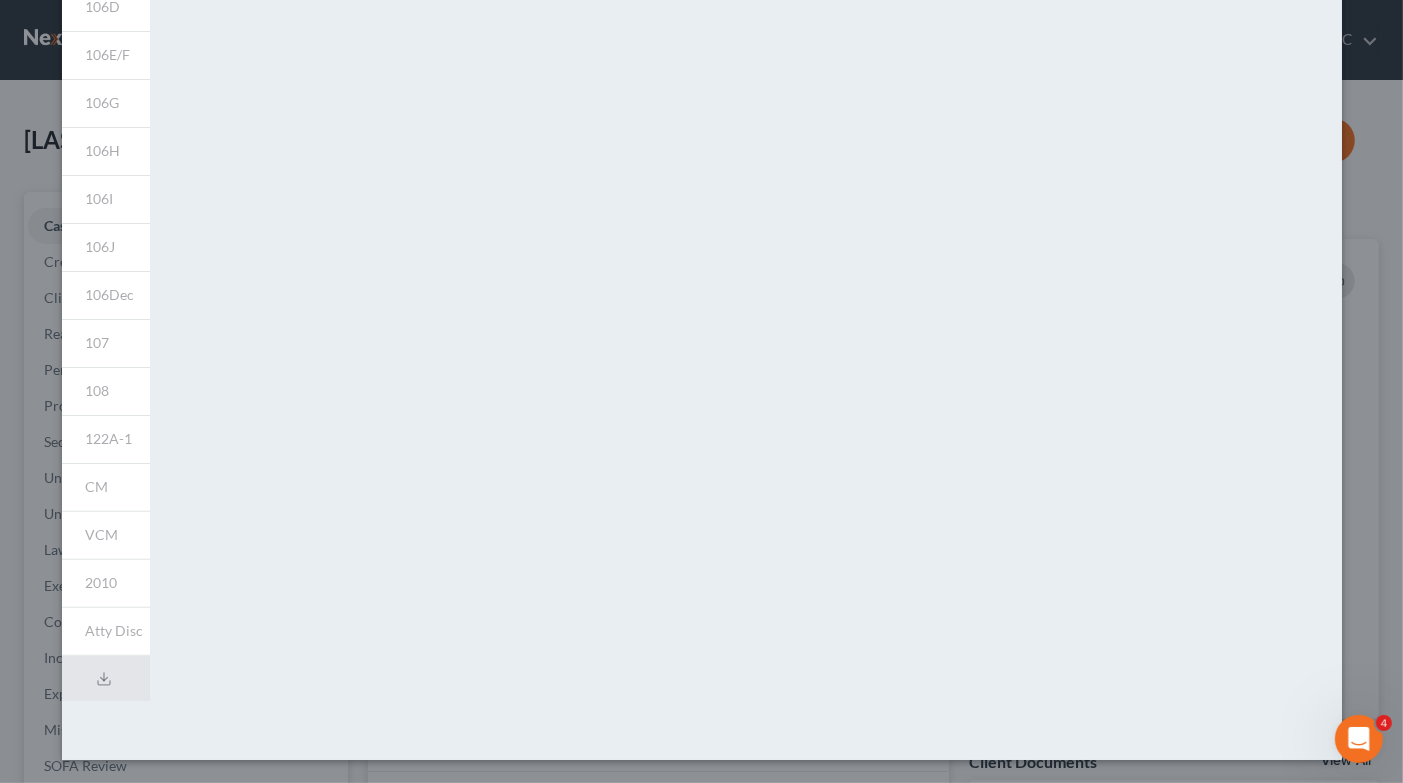 scroll, scrollTop: 0, scrollLeft: 0, axis: both 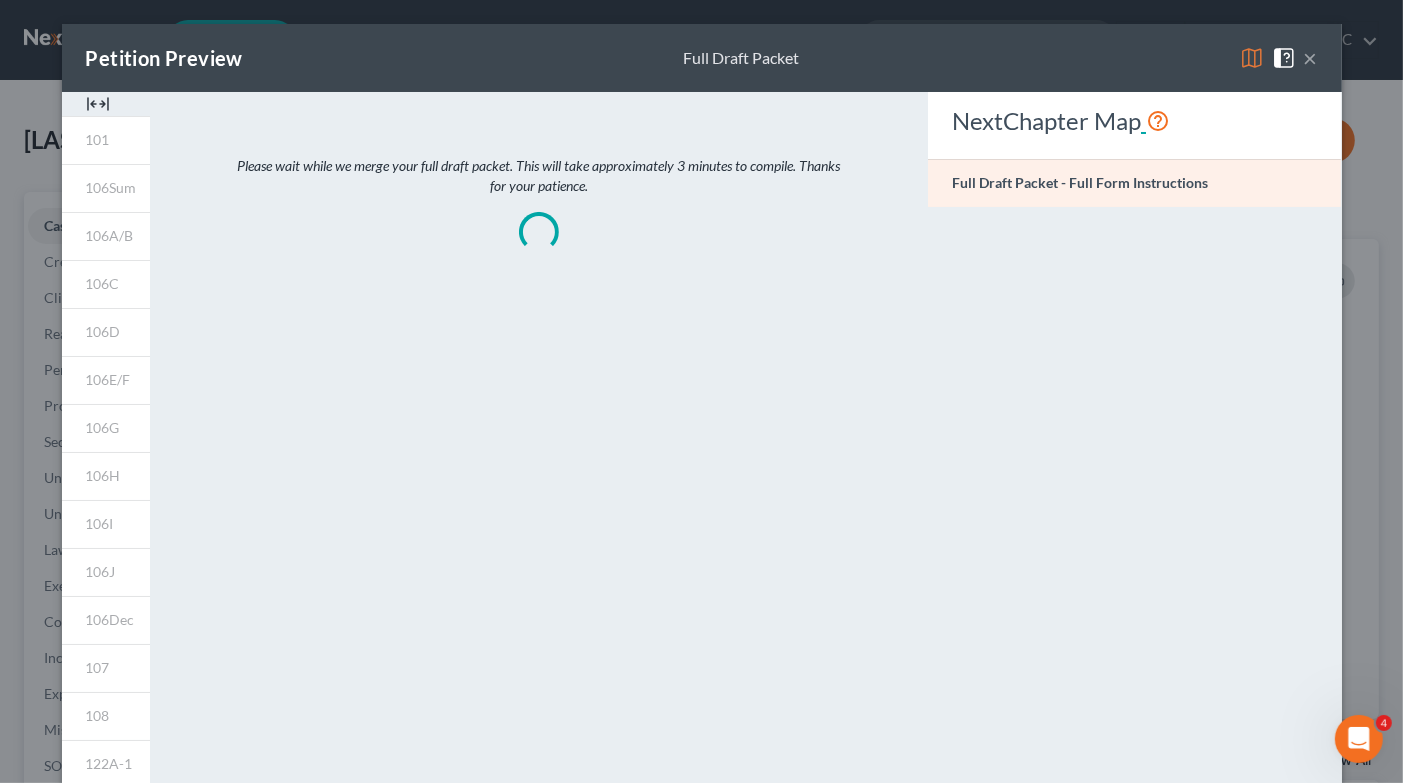 click at bounding box center [1158, 120] 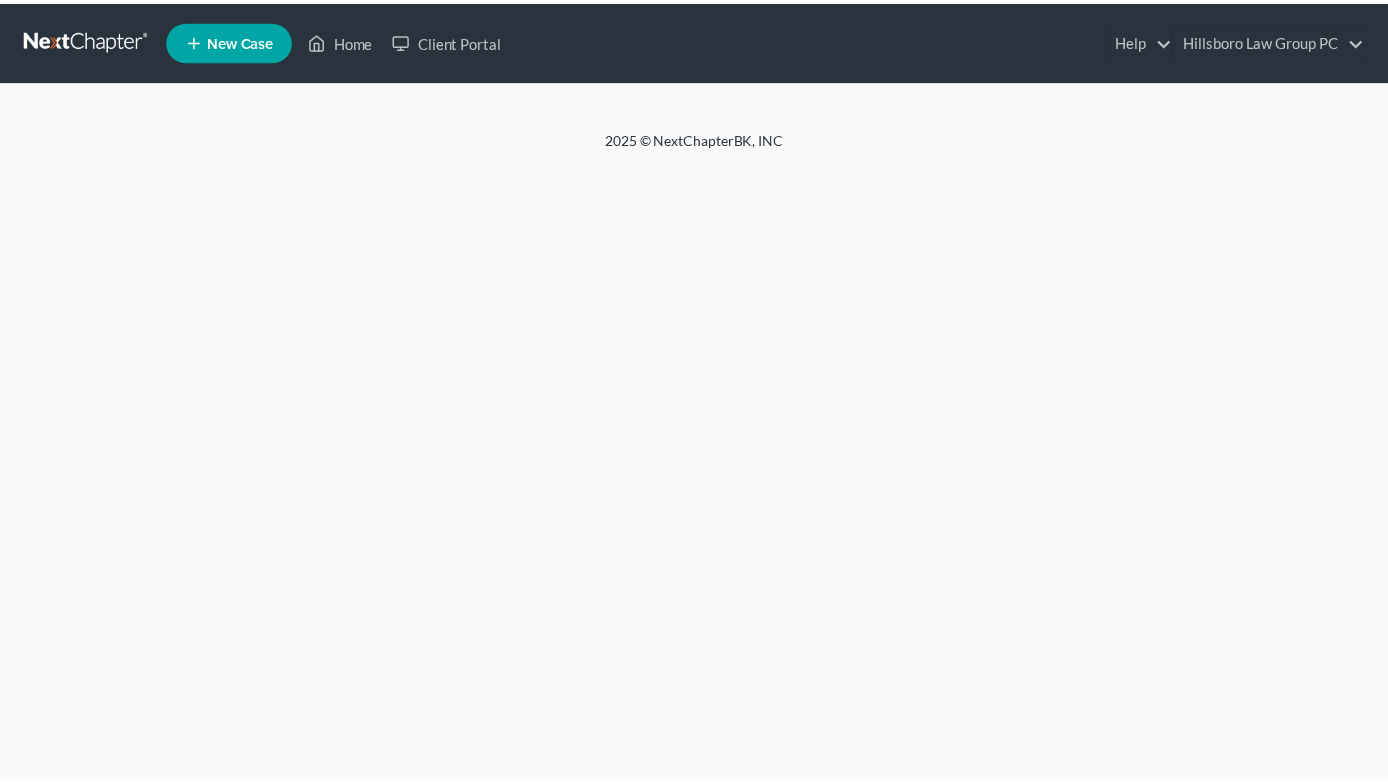 scroll, scrollTop: 0, scrollLeft: 0, axis: both 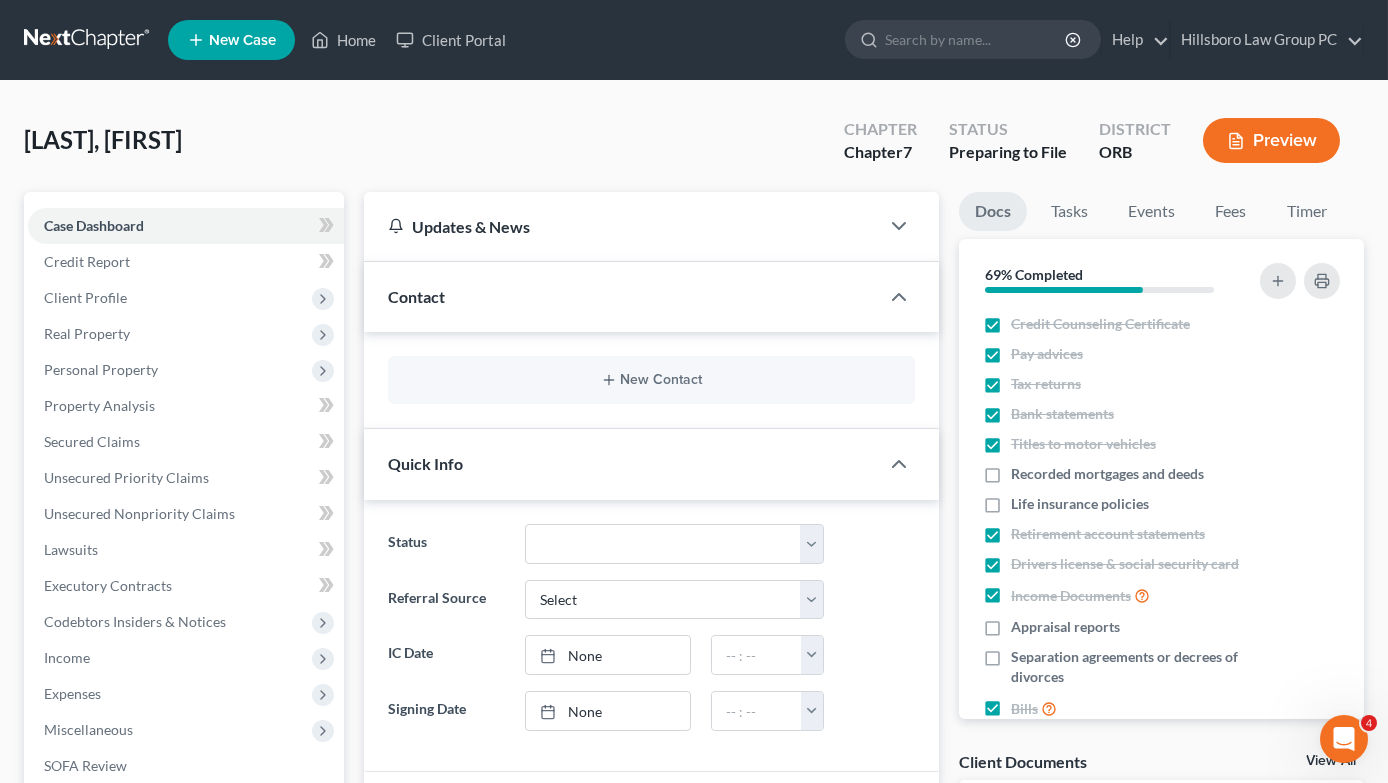 click on "Preview" at bounding box center (1271, 140) 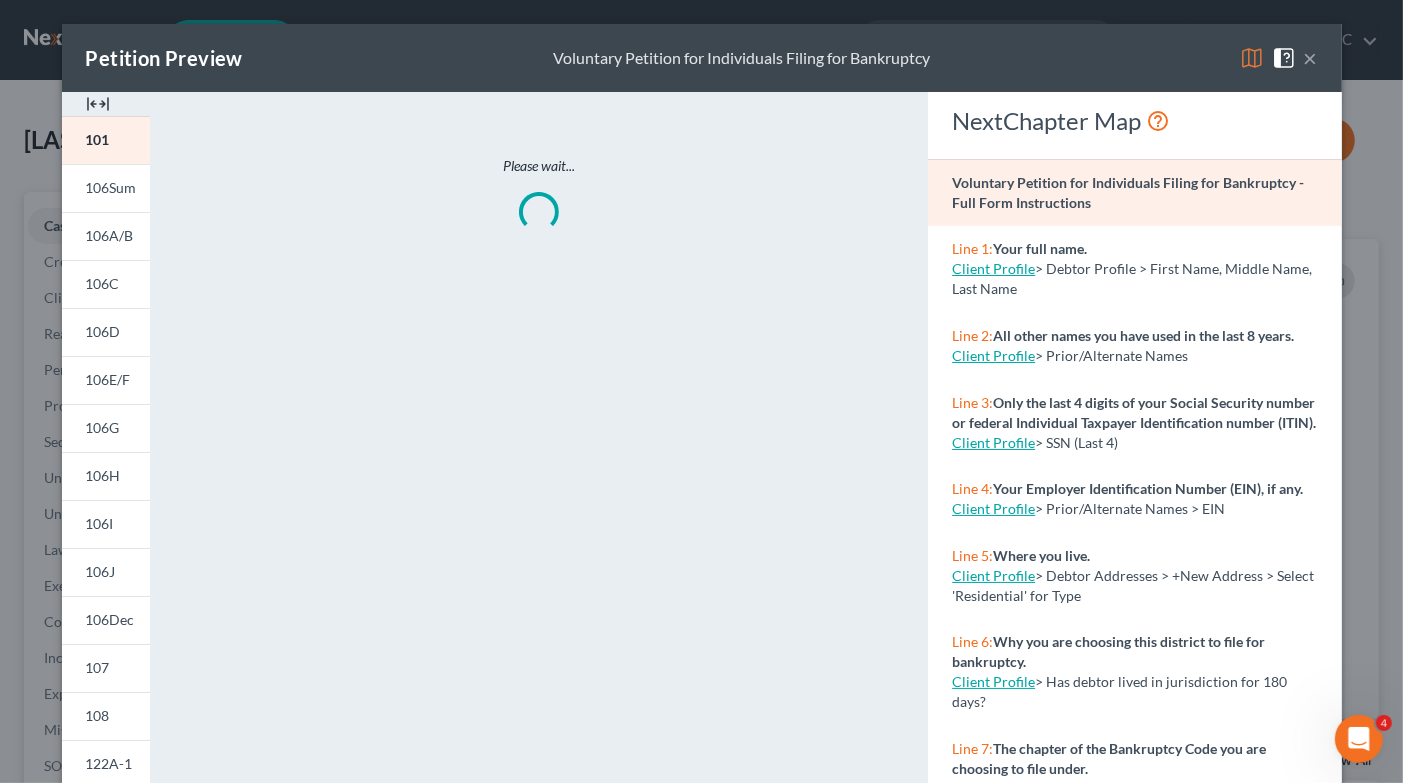 click on "Client Profile" at bounding box center (993, 268) 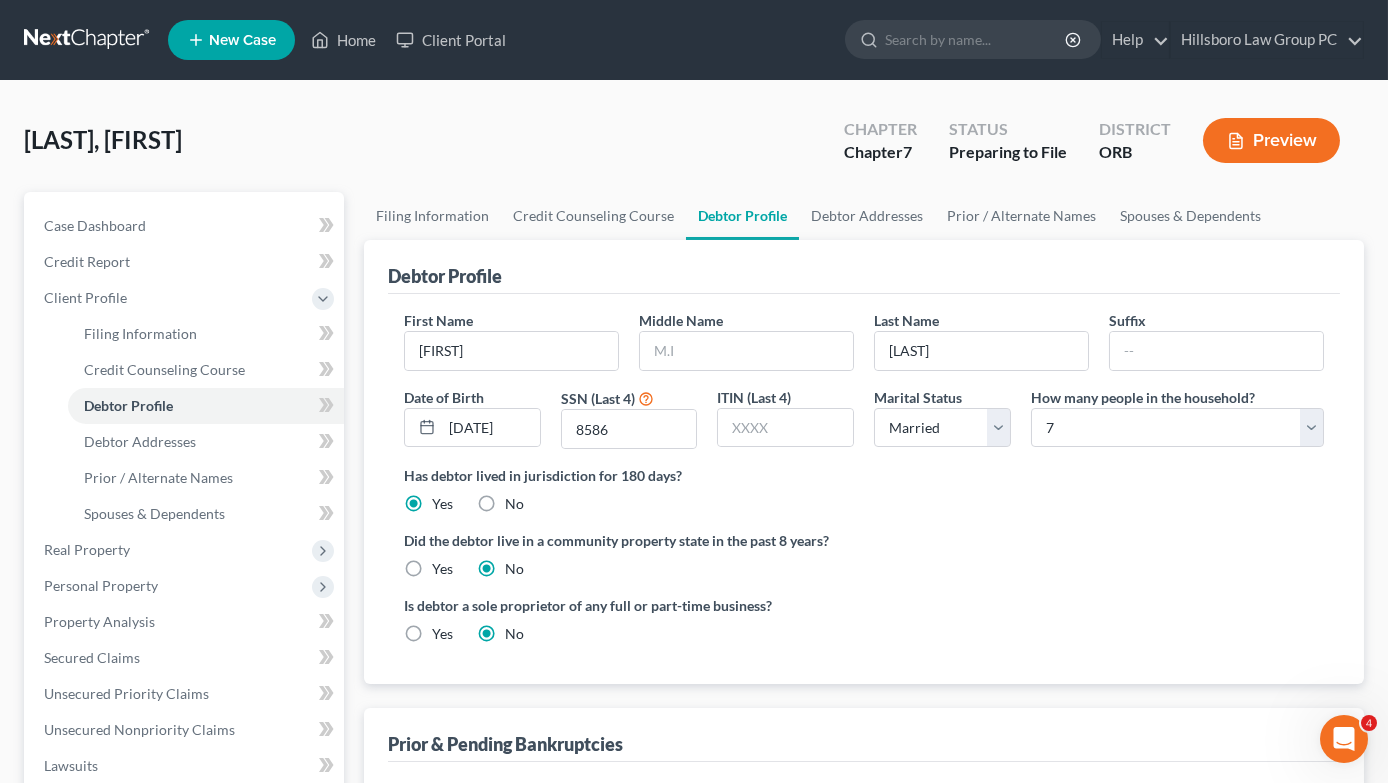 select on "1" 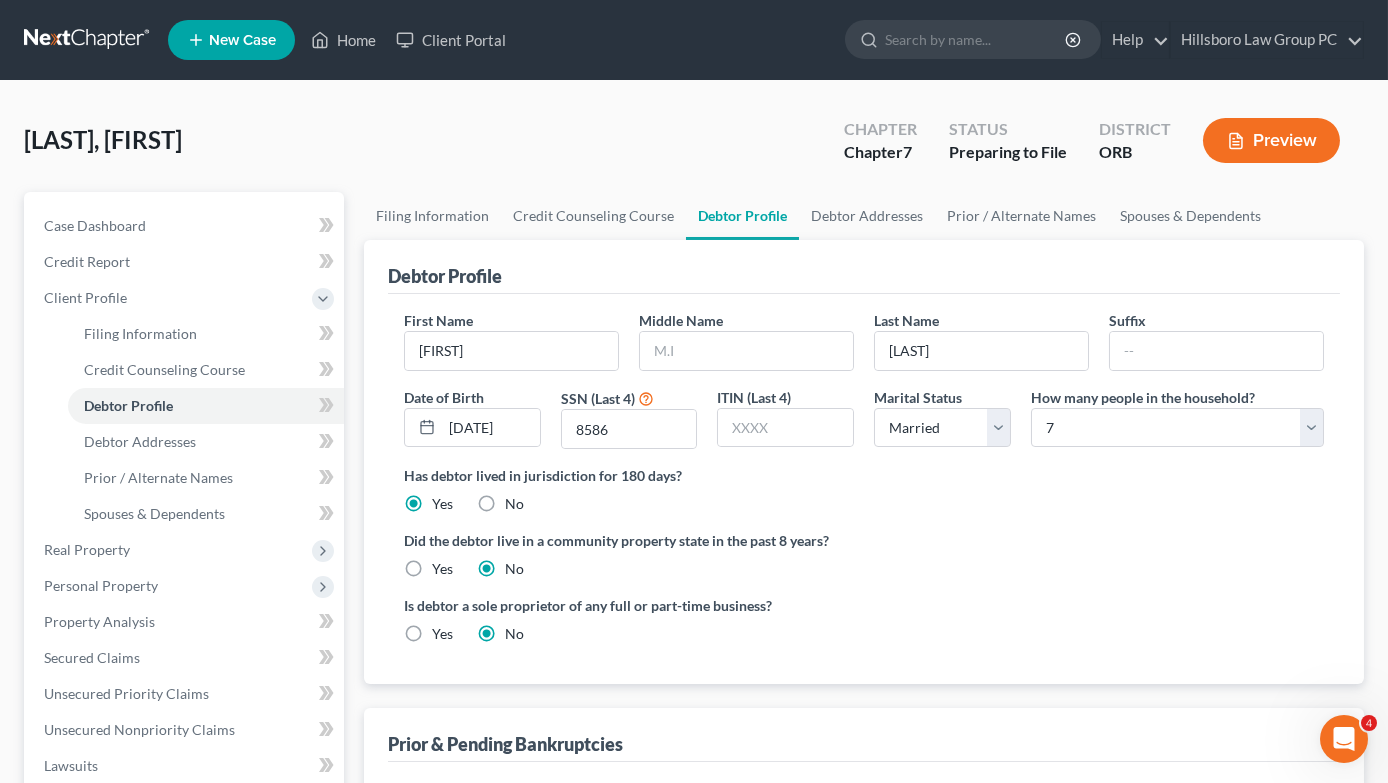click on "Preview" at bounding box center [1271, 140] 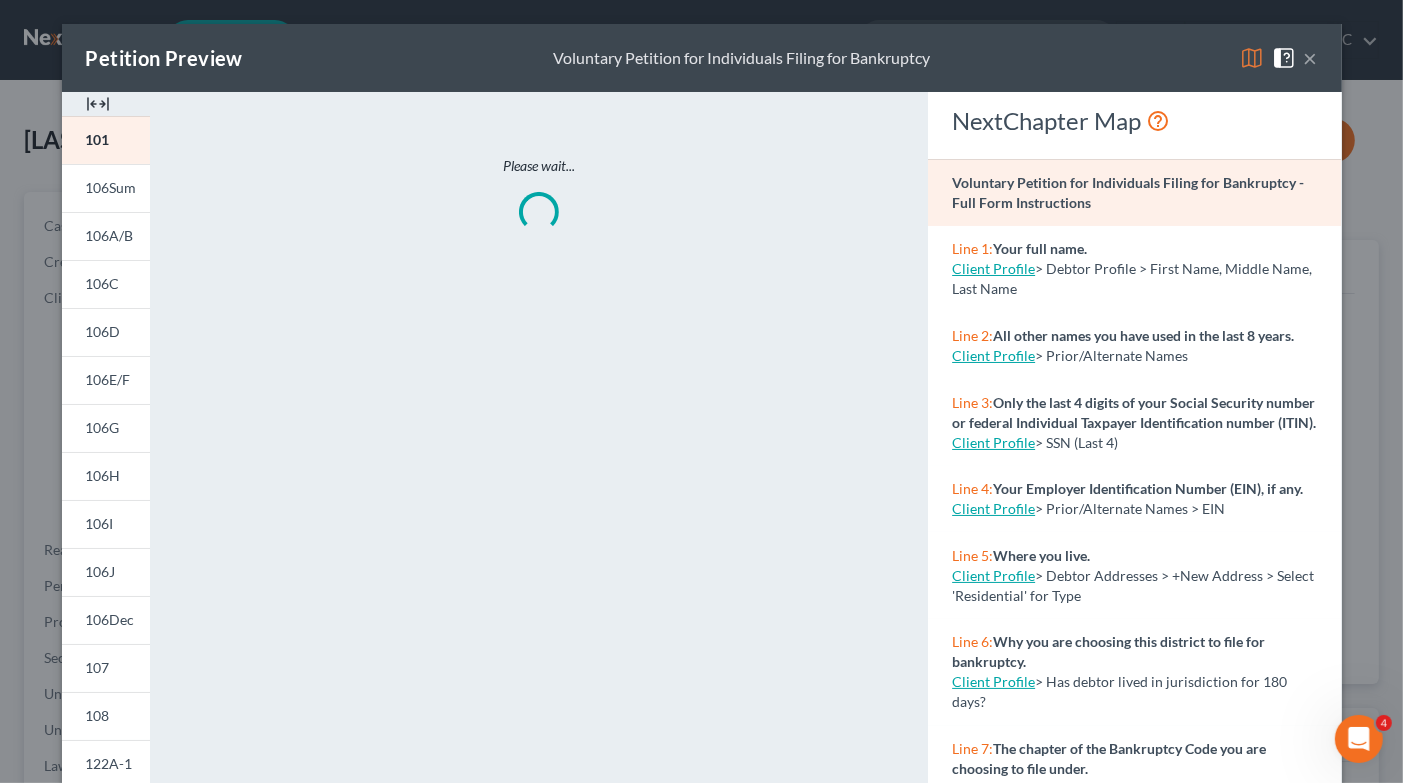 select on "17" 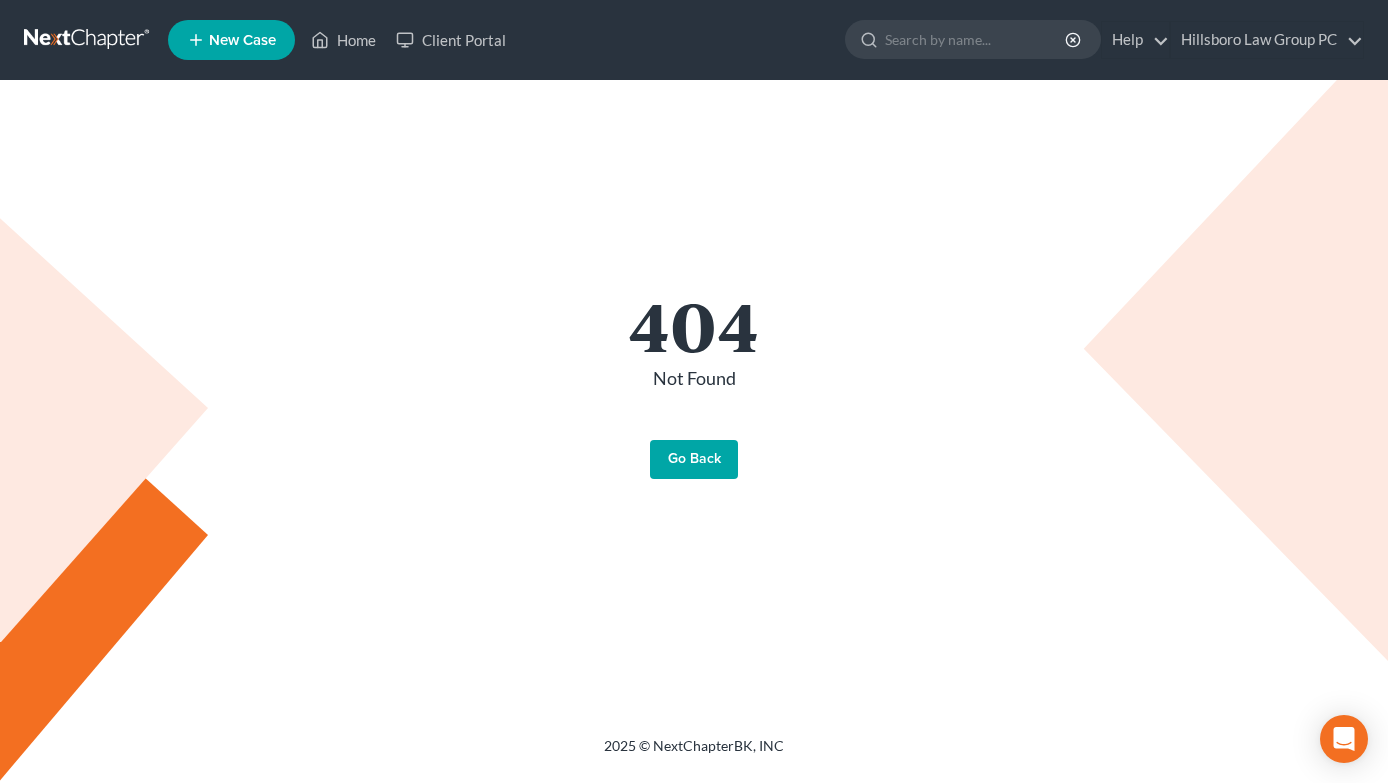 scroll, scrollTop: 0, scrollLeft: 0, axis: both 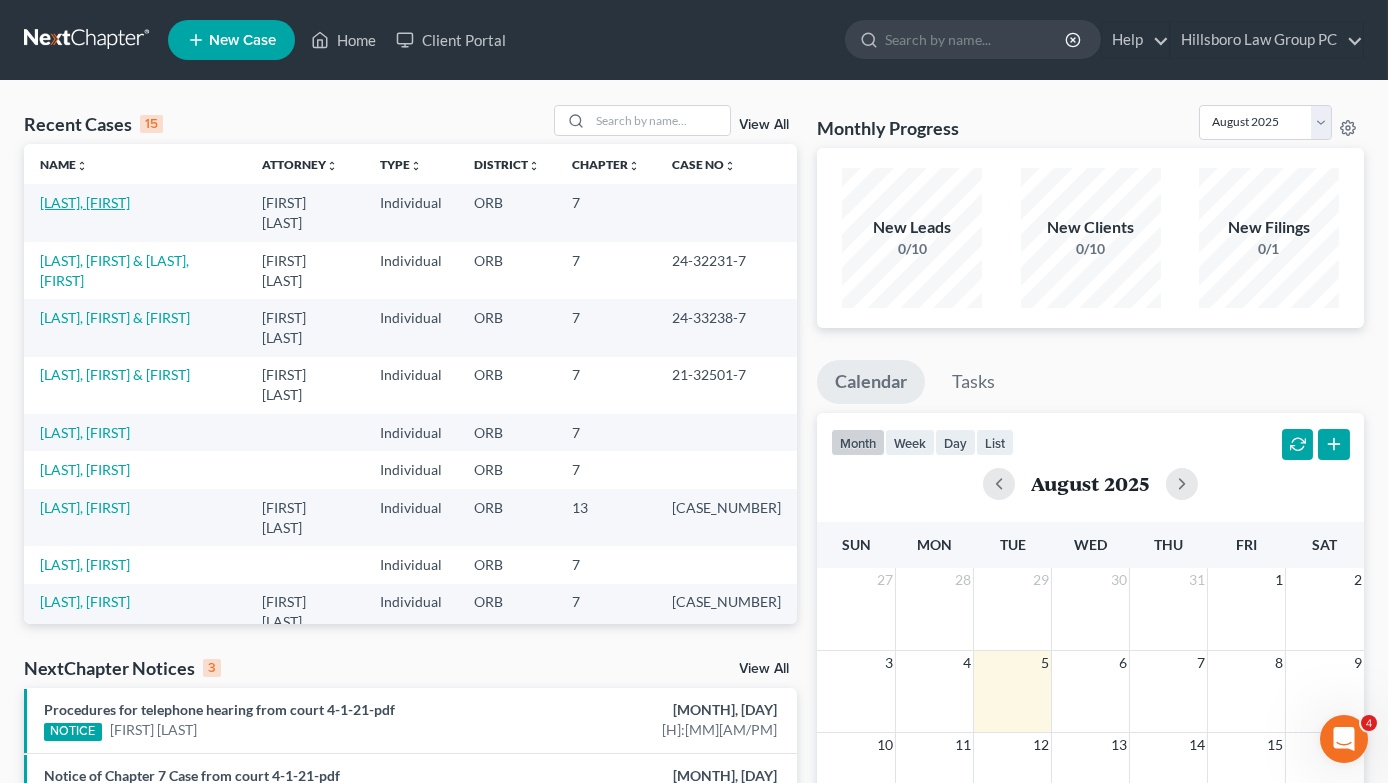 click on "[LAST], [FIRST]" at bounding box center (85, 202) 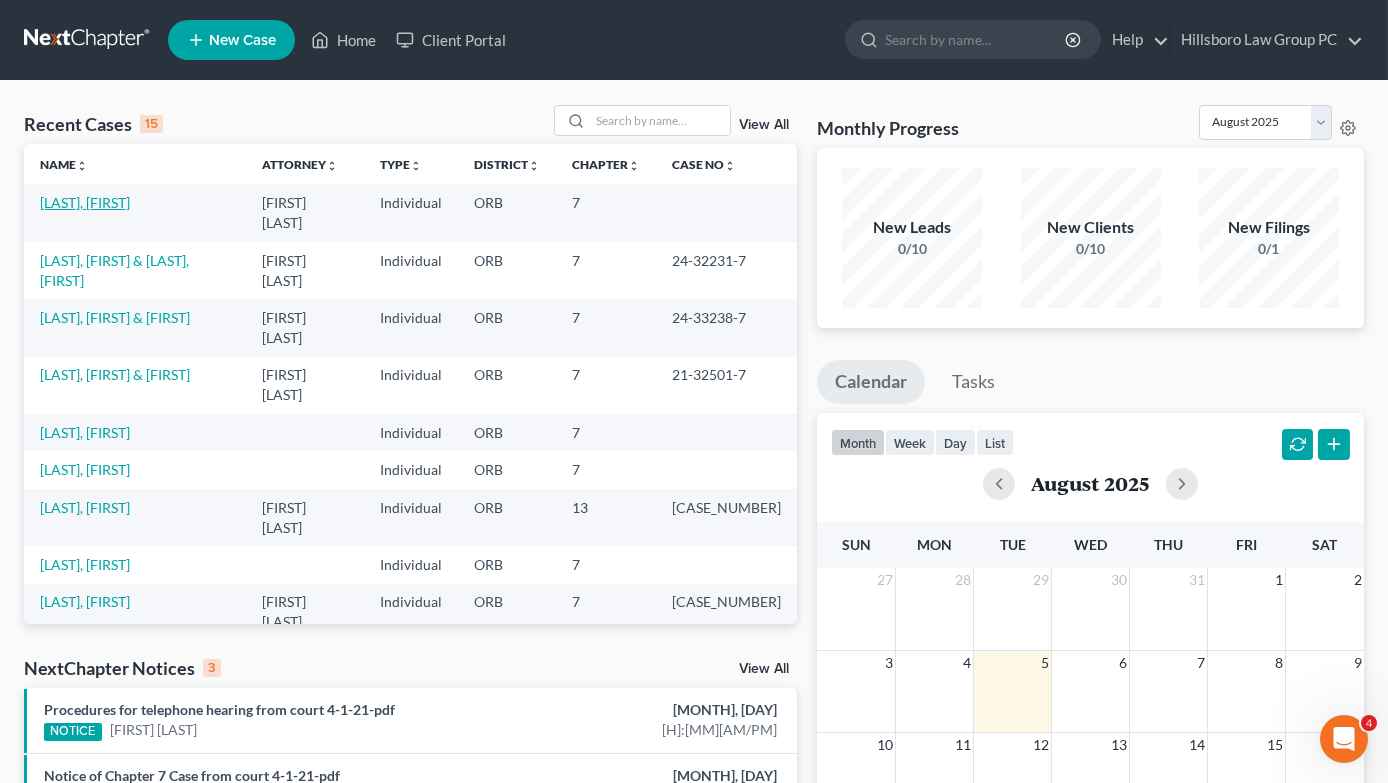 select on "17" 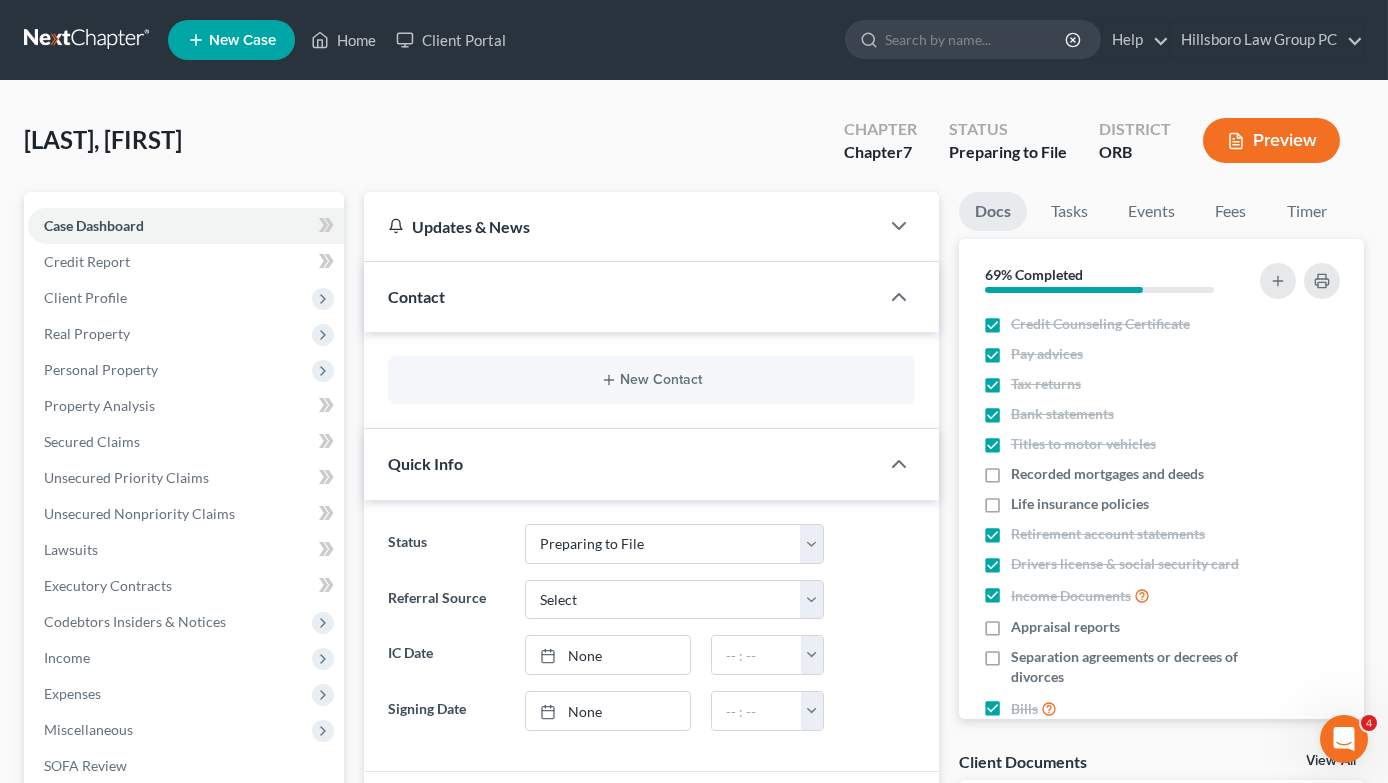 click on "Preview" at bounding box center [1271, 140] 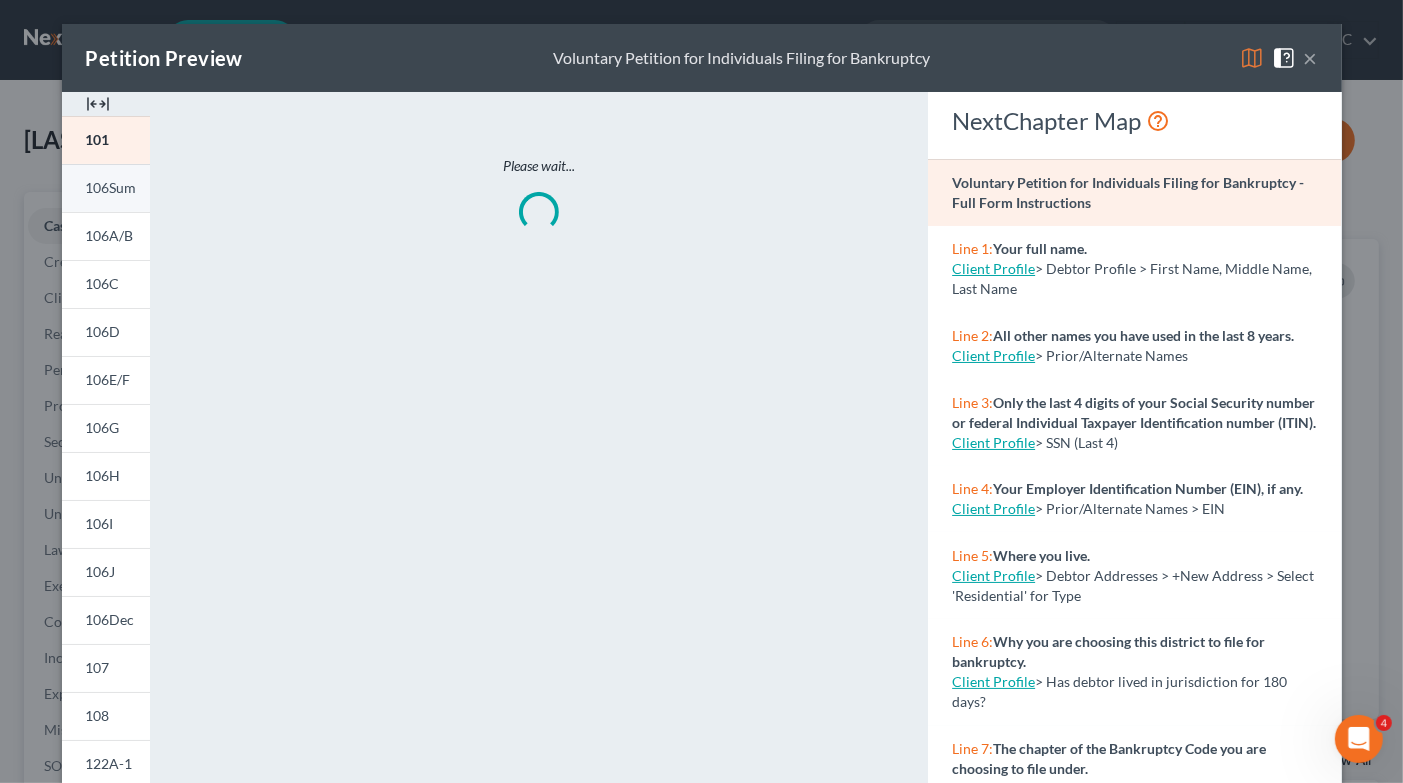 click on "106Sum" at bounding box center [111, 187] 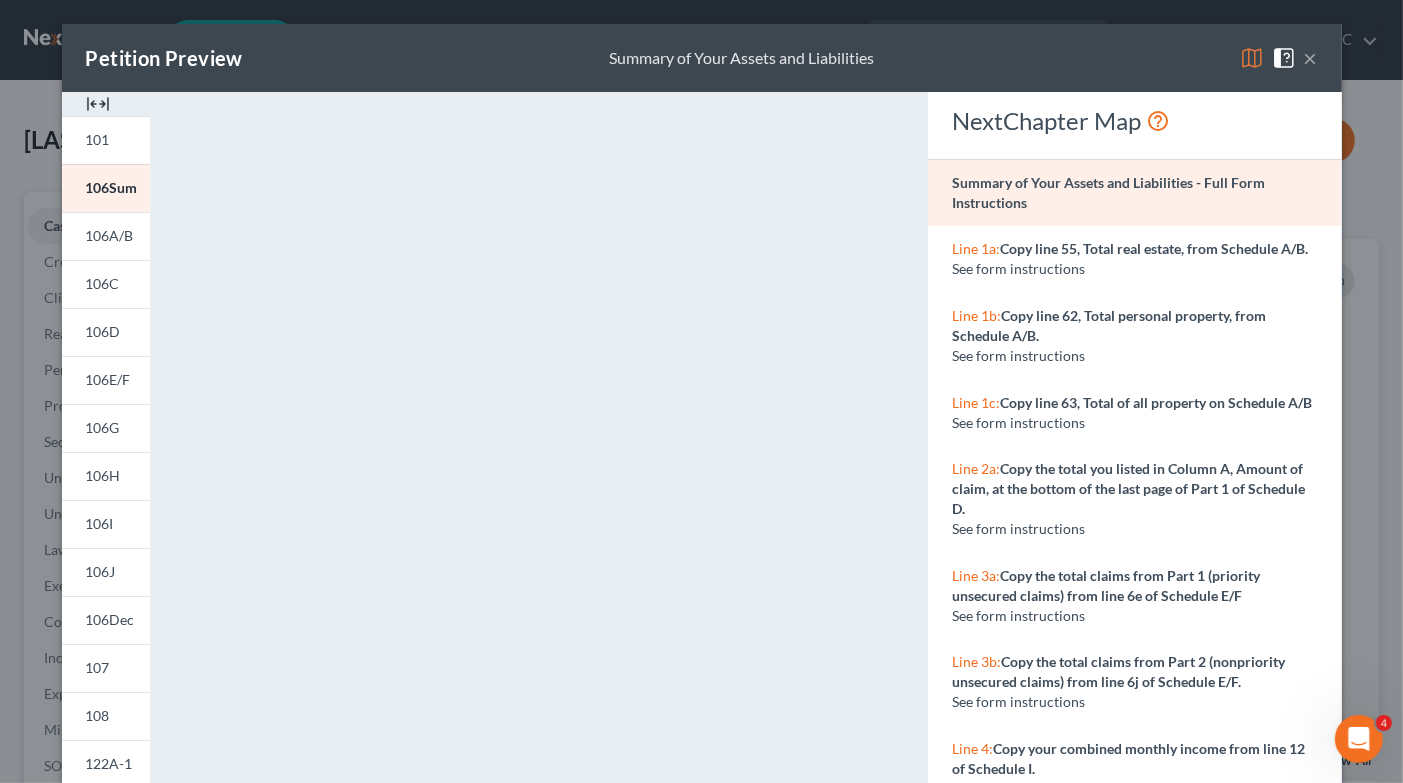 click 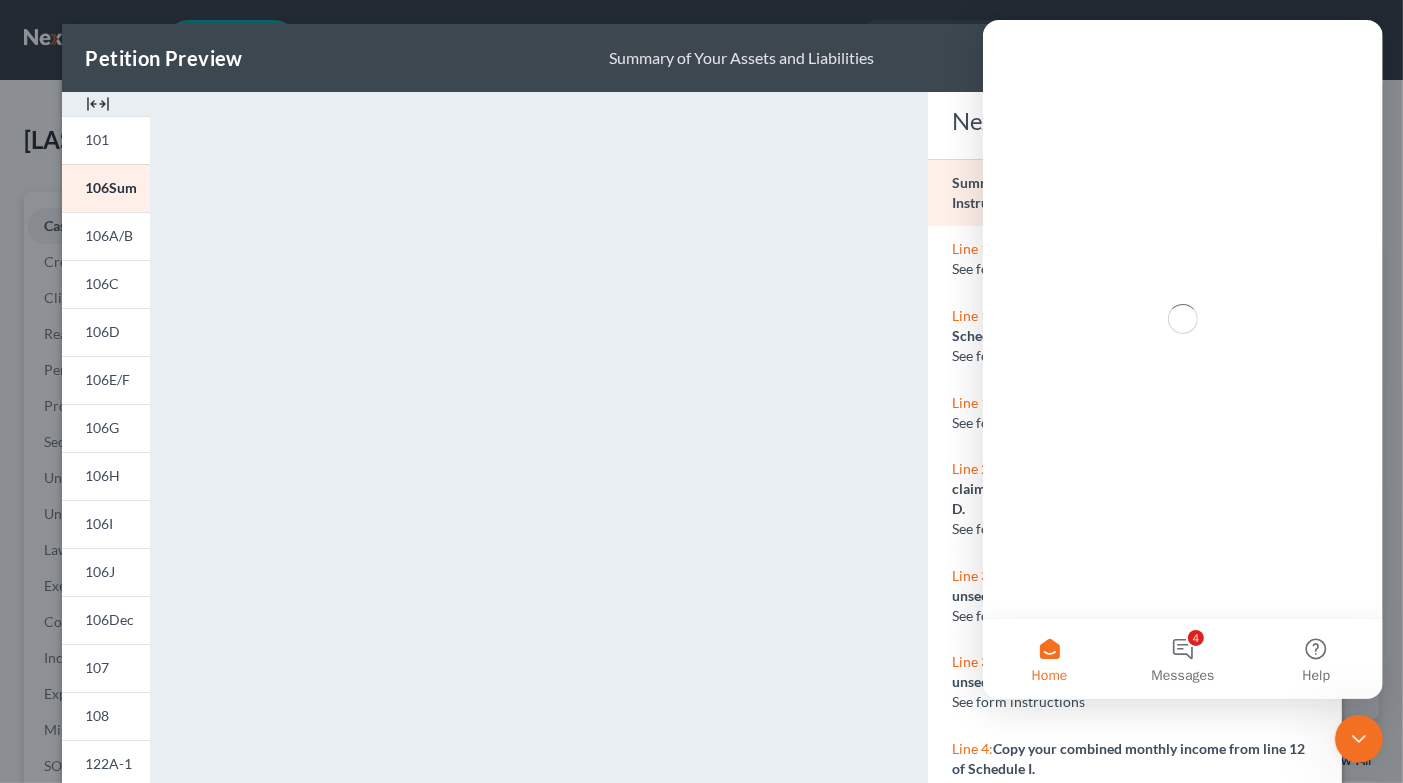 scroll, scrollTop: 0, scrollLeft: 0, axis: both 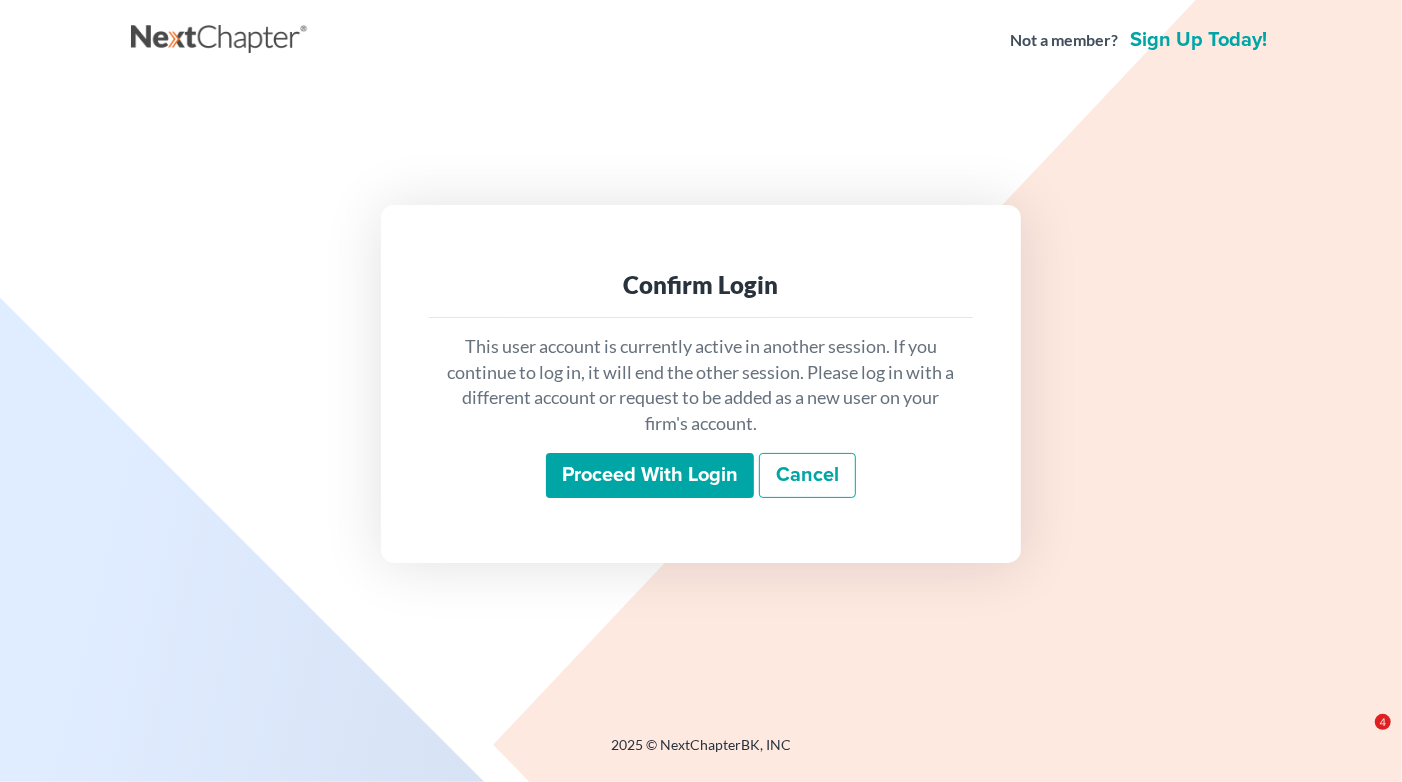 click on "Proceed with login" at bounding box center [650, 476] 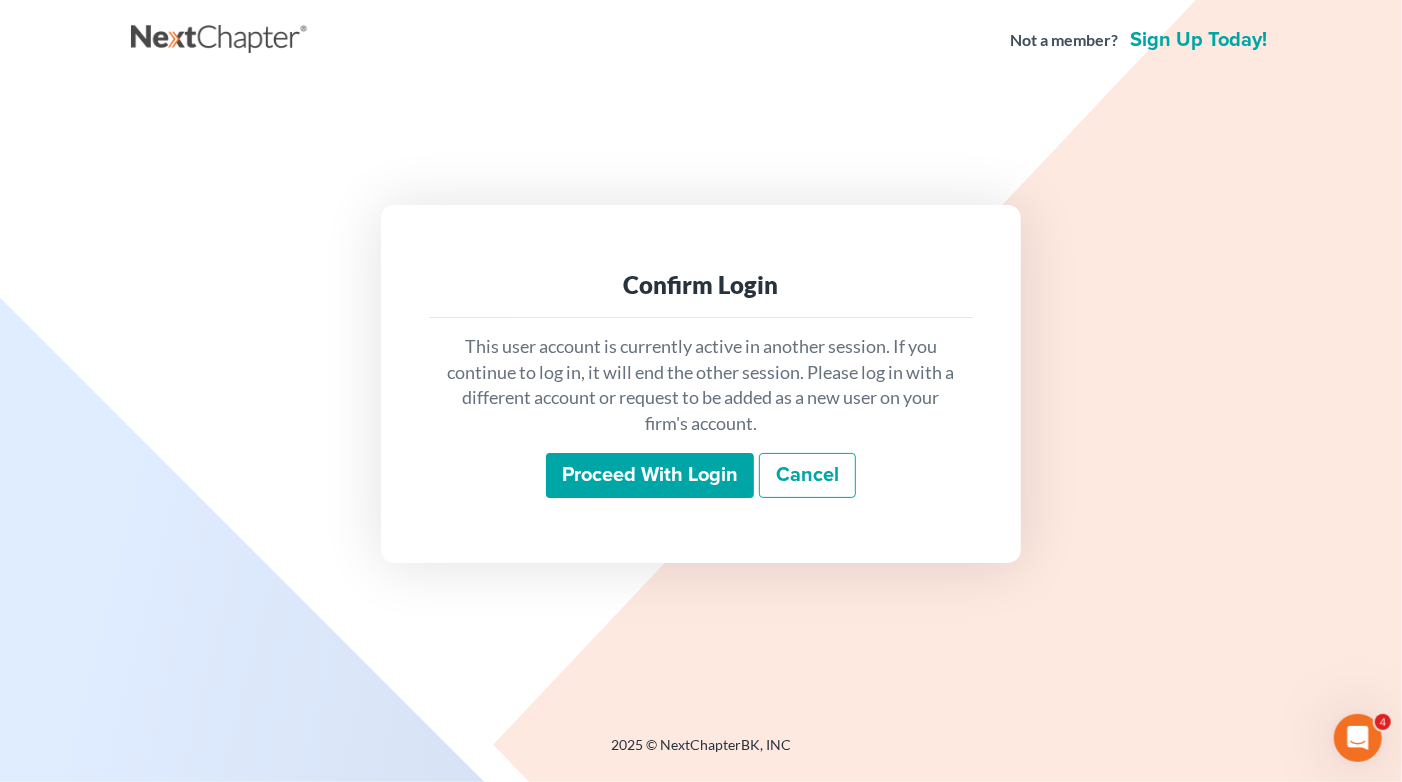 scroll, scrollTop: 0, scrollLeft: 0, axis: both 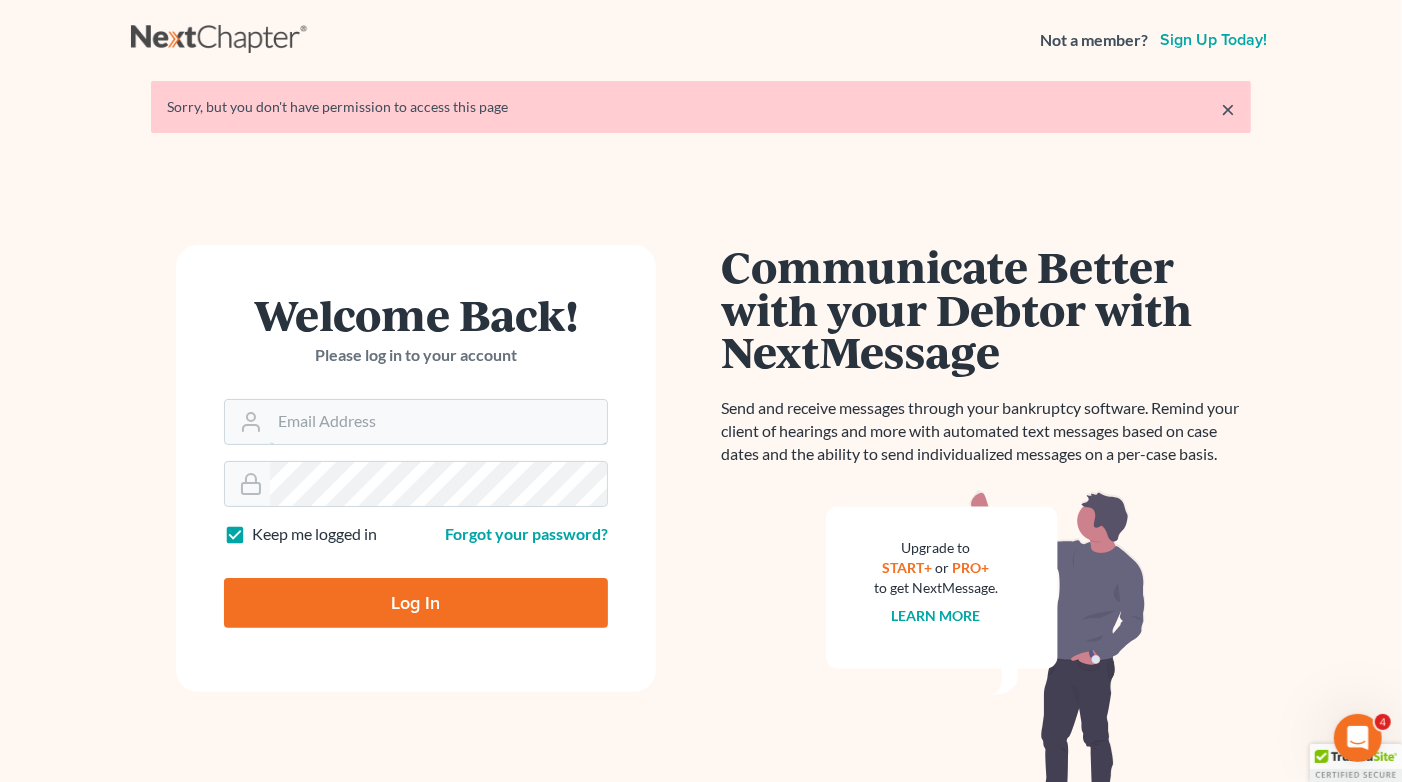 type on "theresaf@hillsborolawgroup.com" 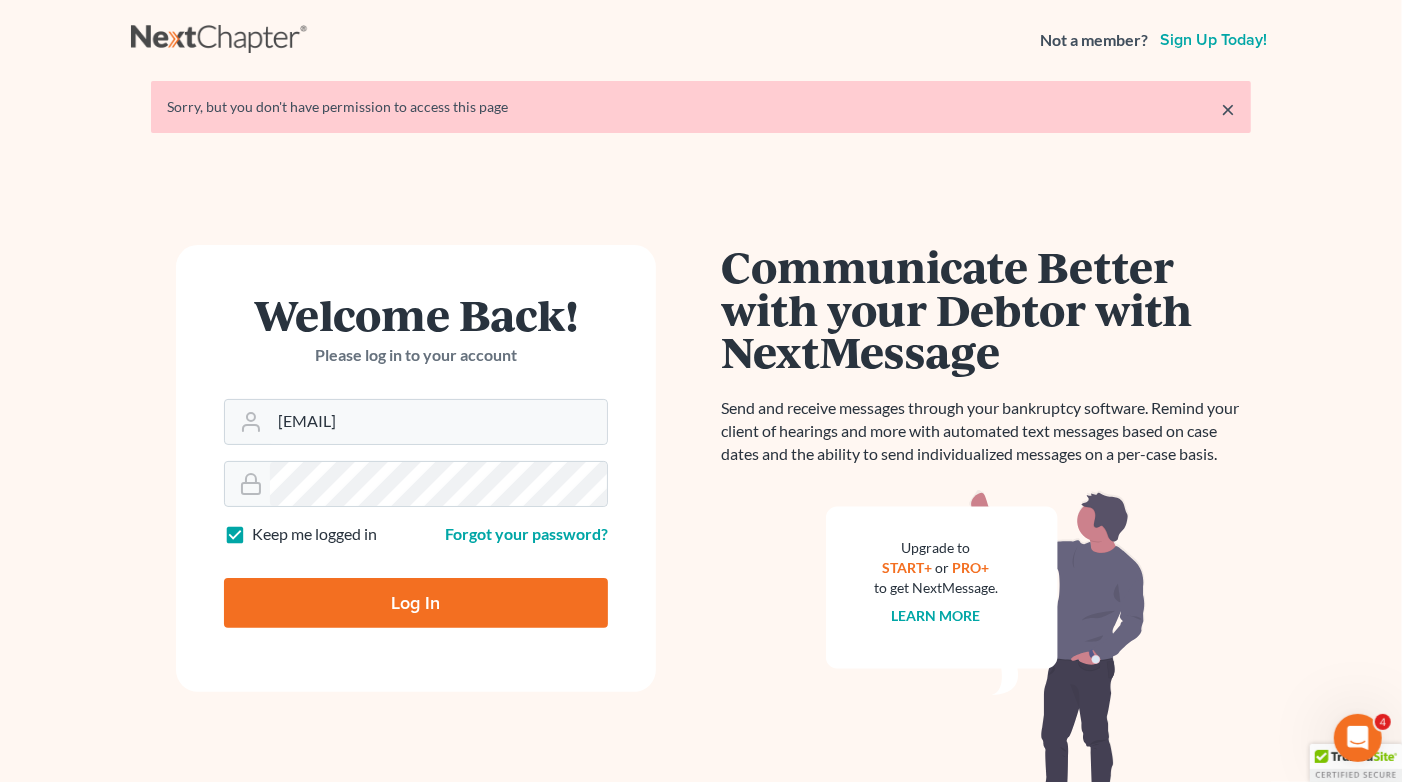 click on "Log In" at bounding box center [416, 603] 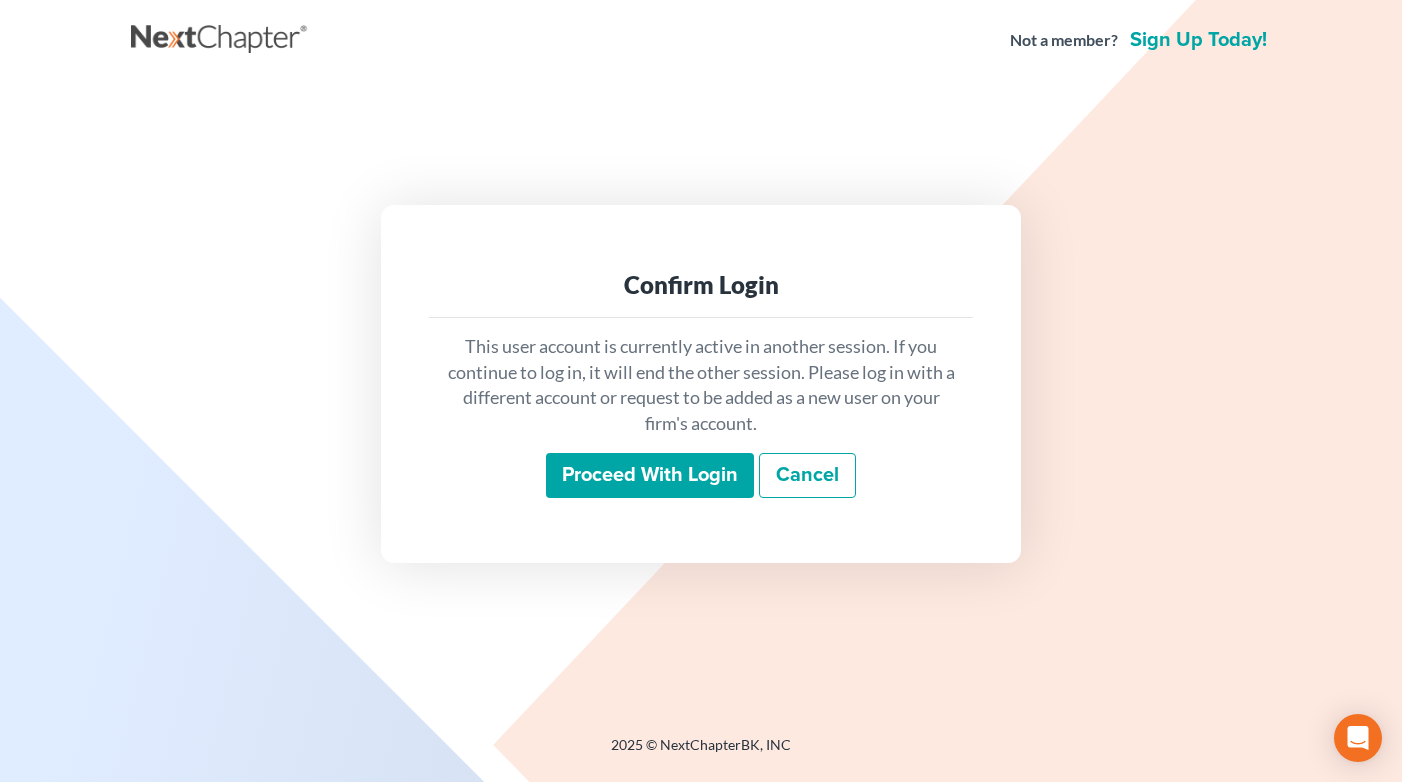 scroll, scrollTop: 0, scrollLeft: 0, axis: both 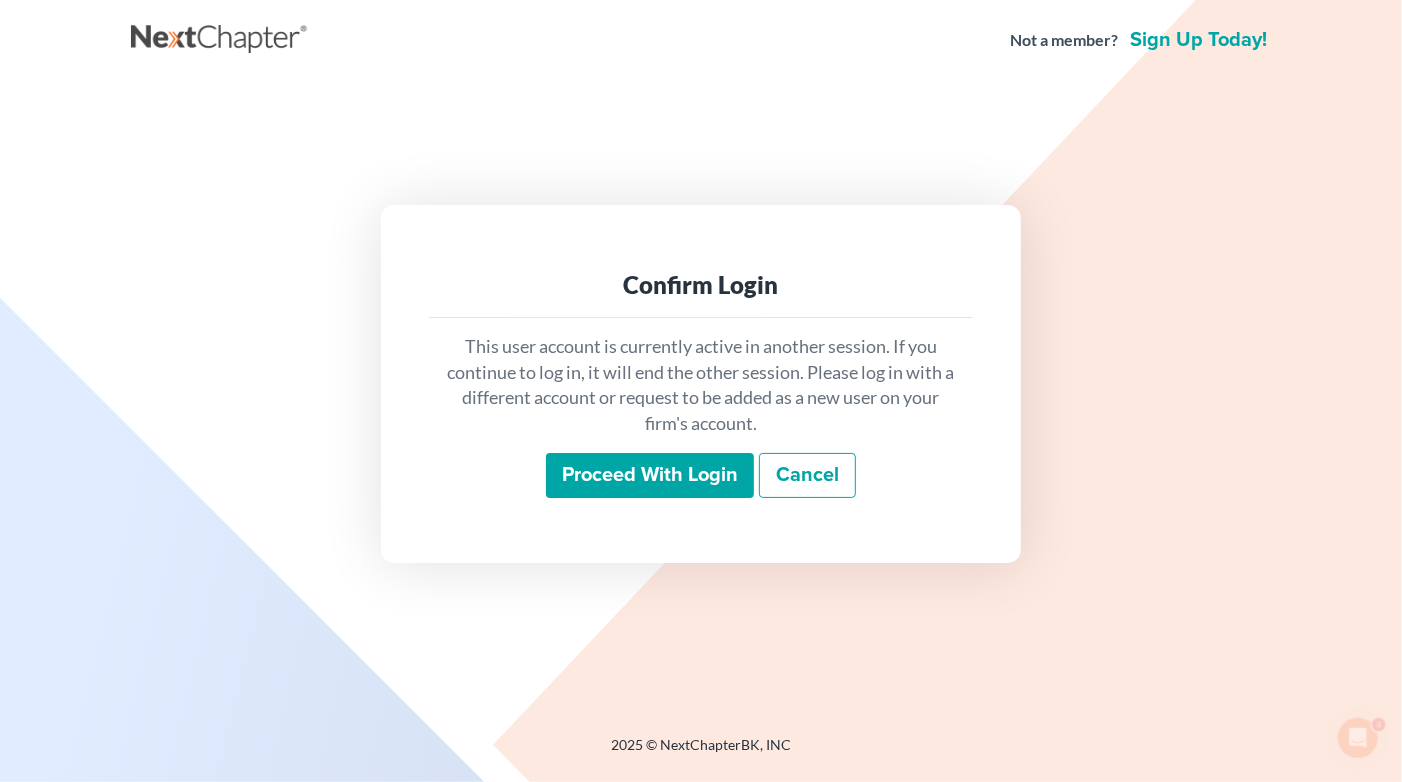click on "Proceed with login" at bounding box center (650, 476) 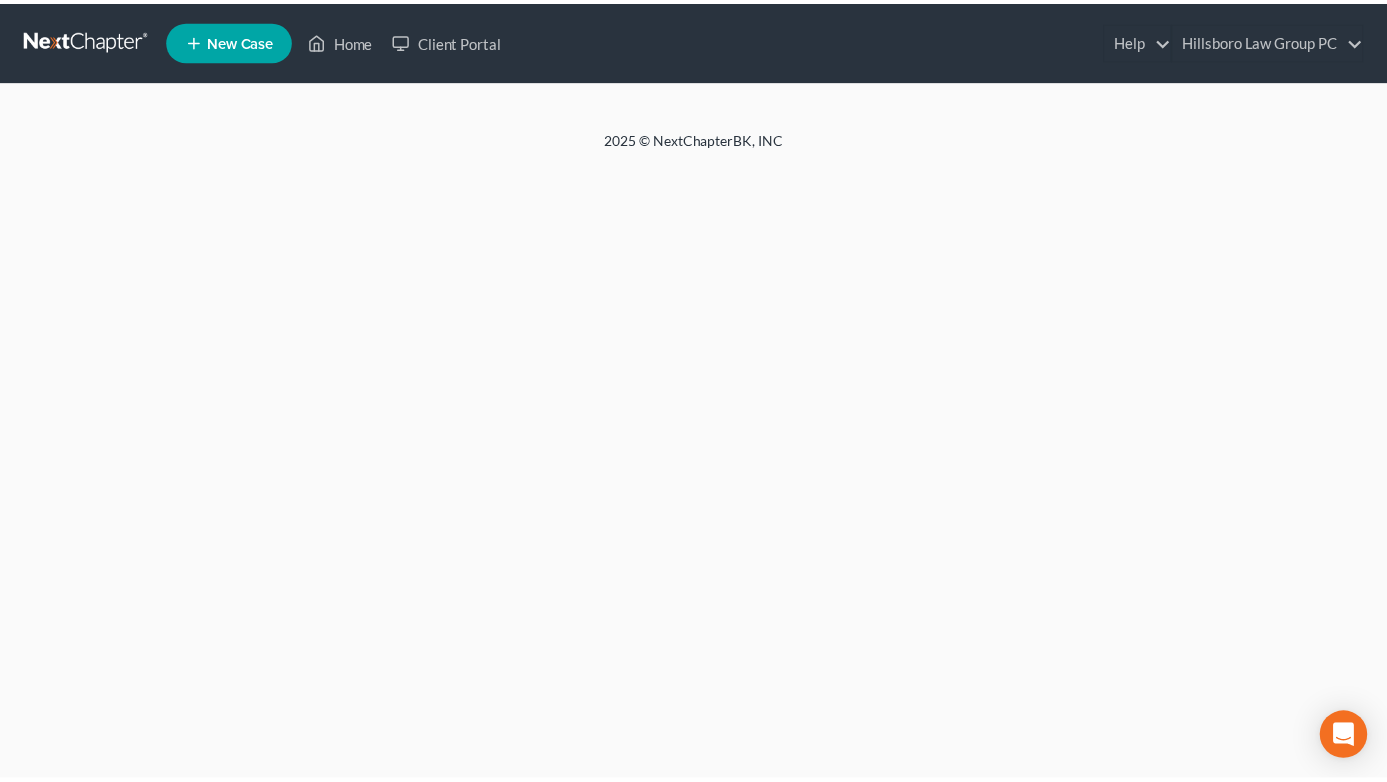 scroll, scrollTop: 0, scrollLeft: 0, axis: both 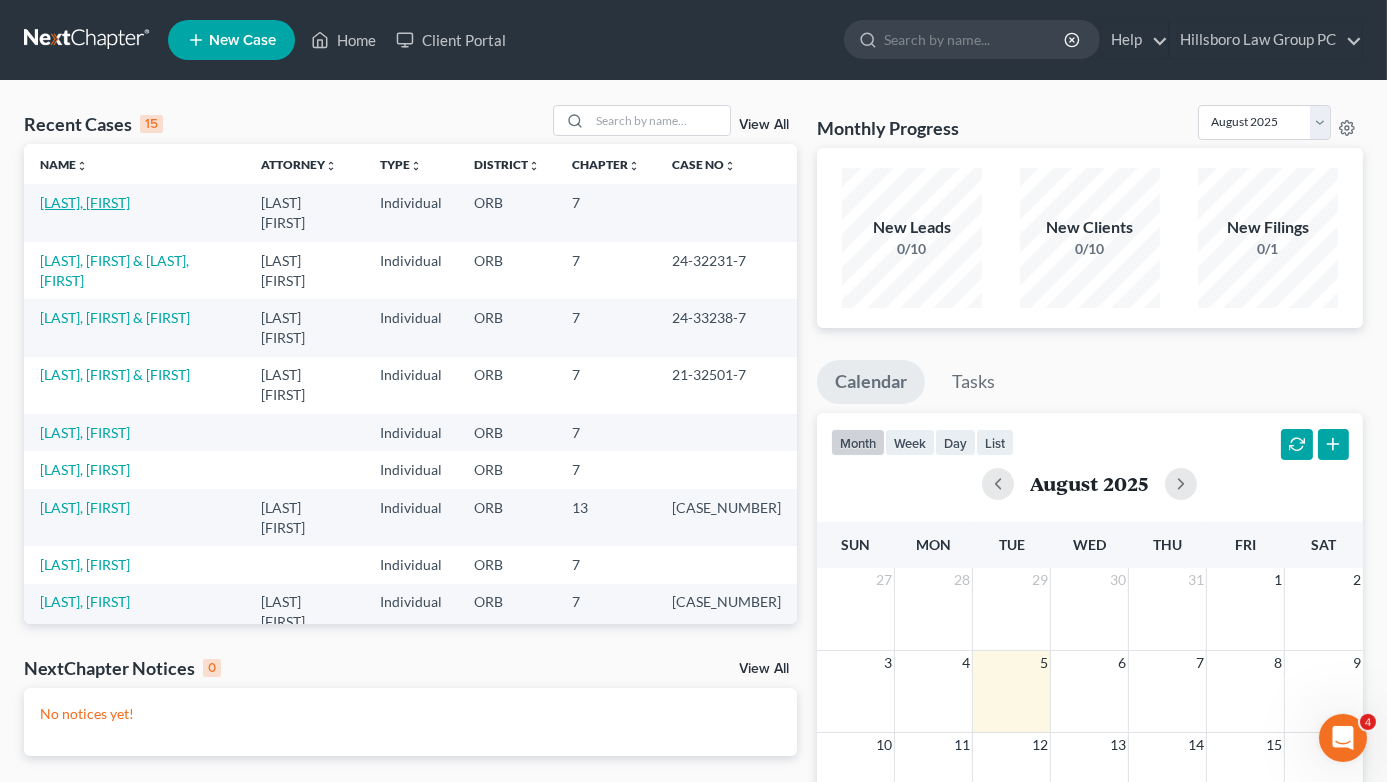 click on "[LAST], [FIRST]" at bounding box center (85, 202) 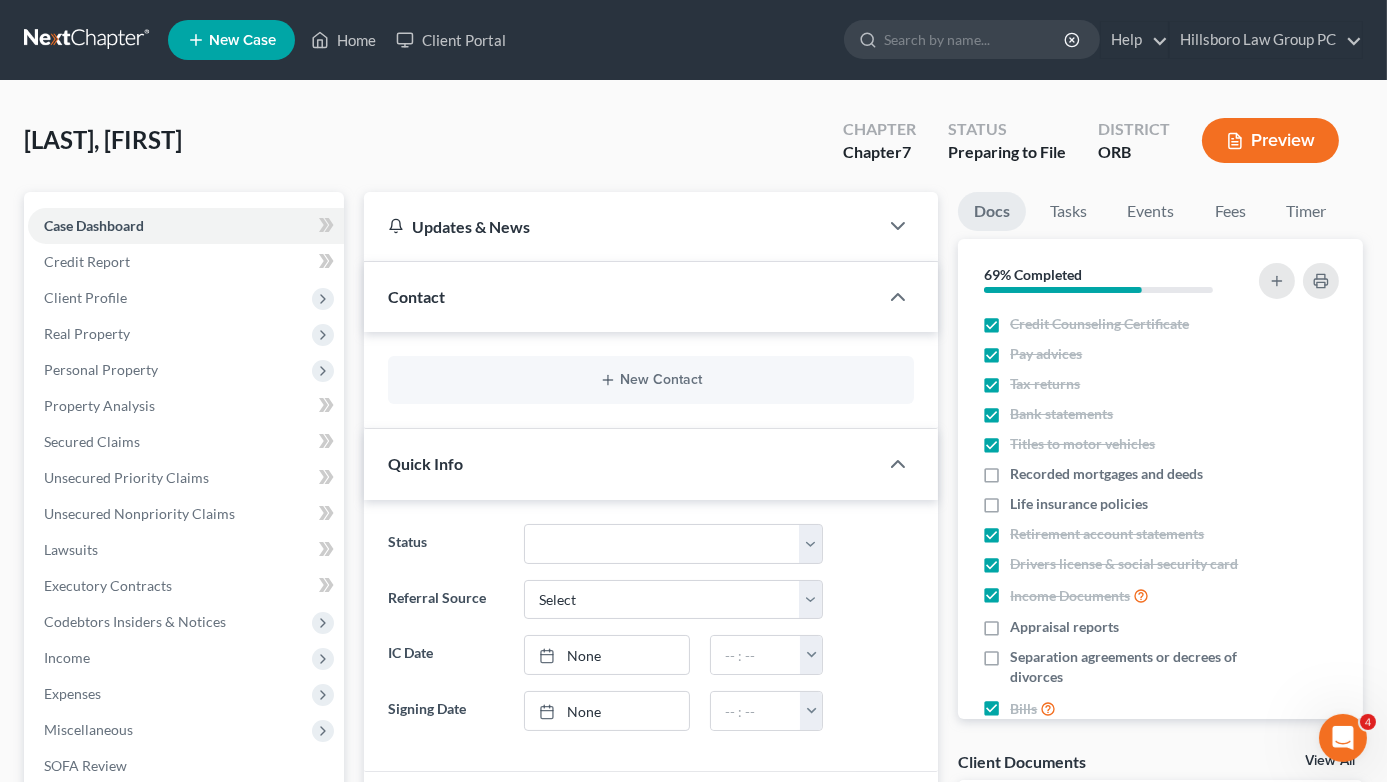 click on "Preview" at bounding box center (1270, 140) 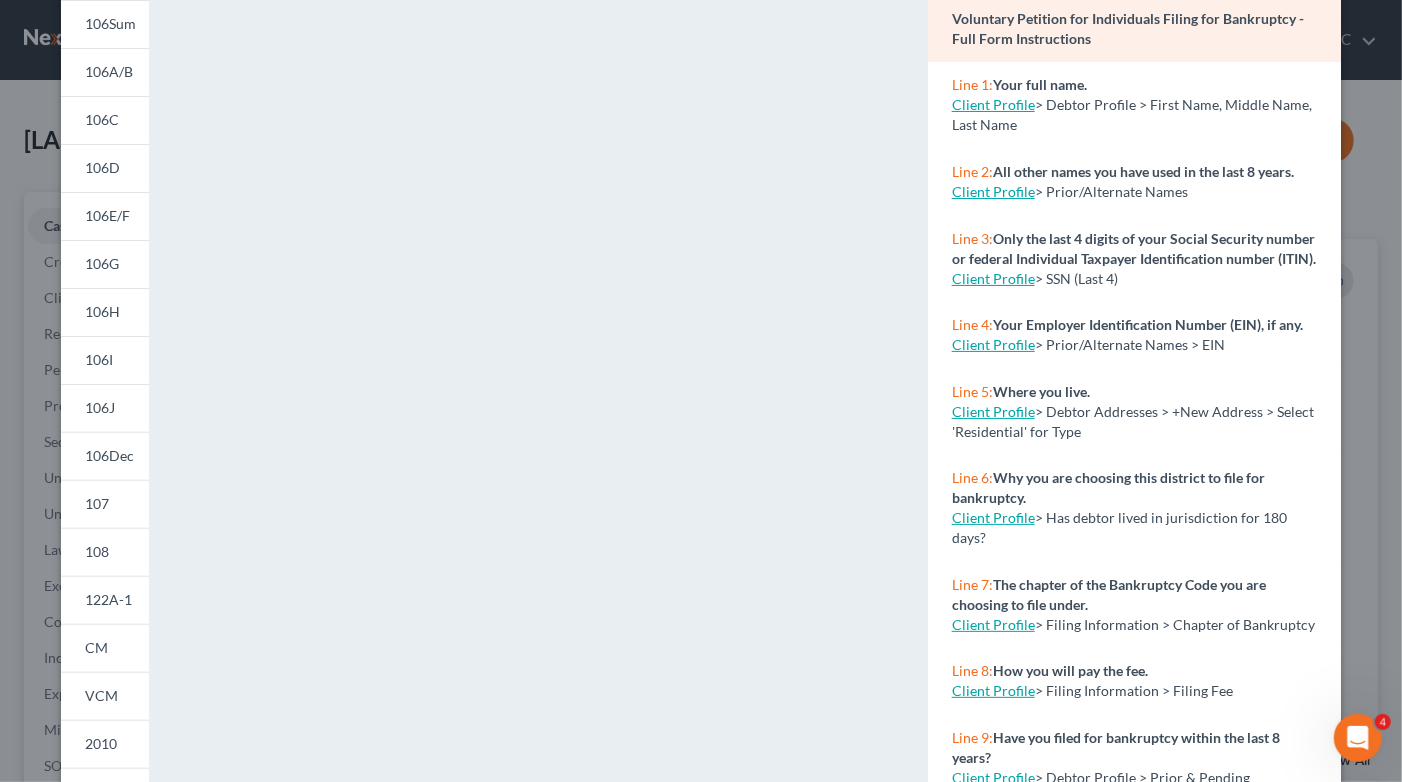 scroll, scrollTop: 199, scrollLeft: 0, axis: vertical 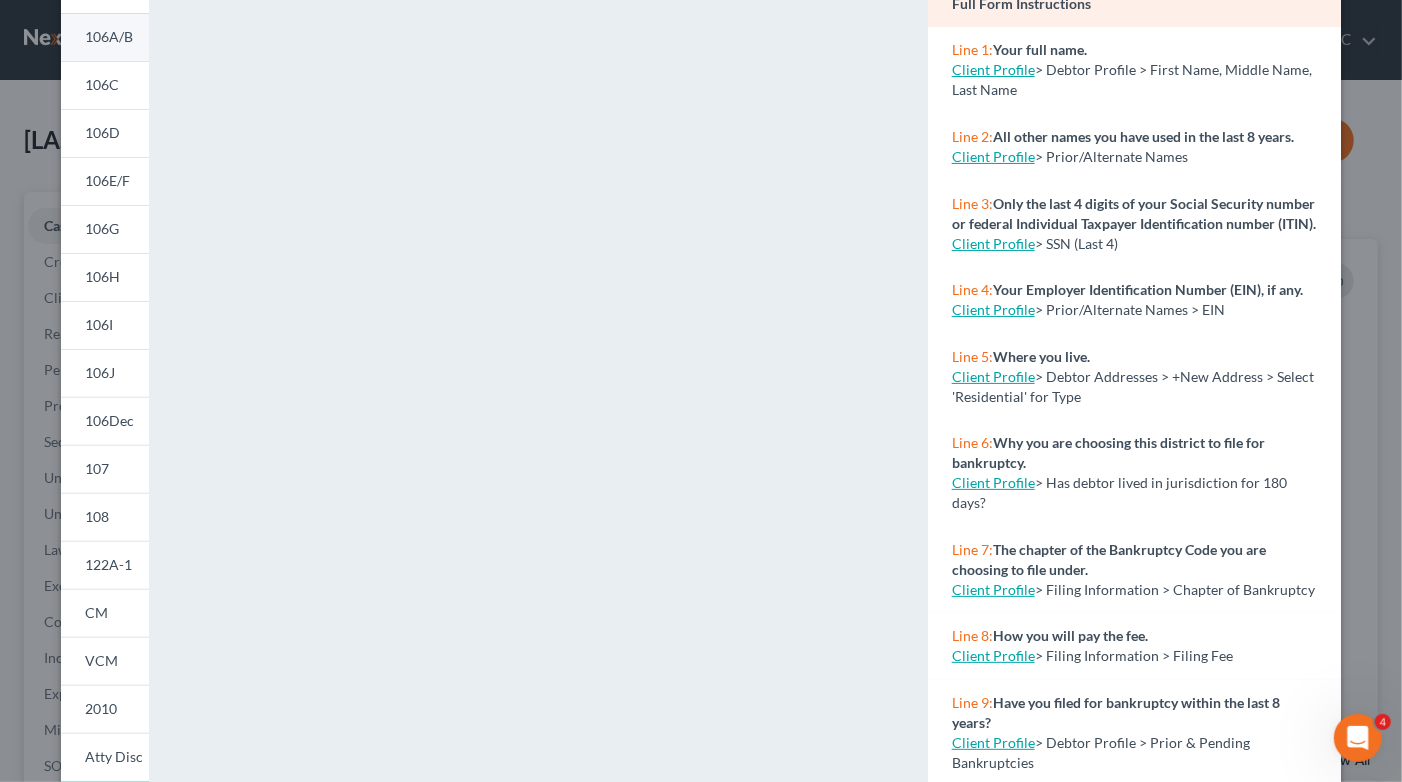 click on "106A/B" at bounding box center [109, 36] 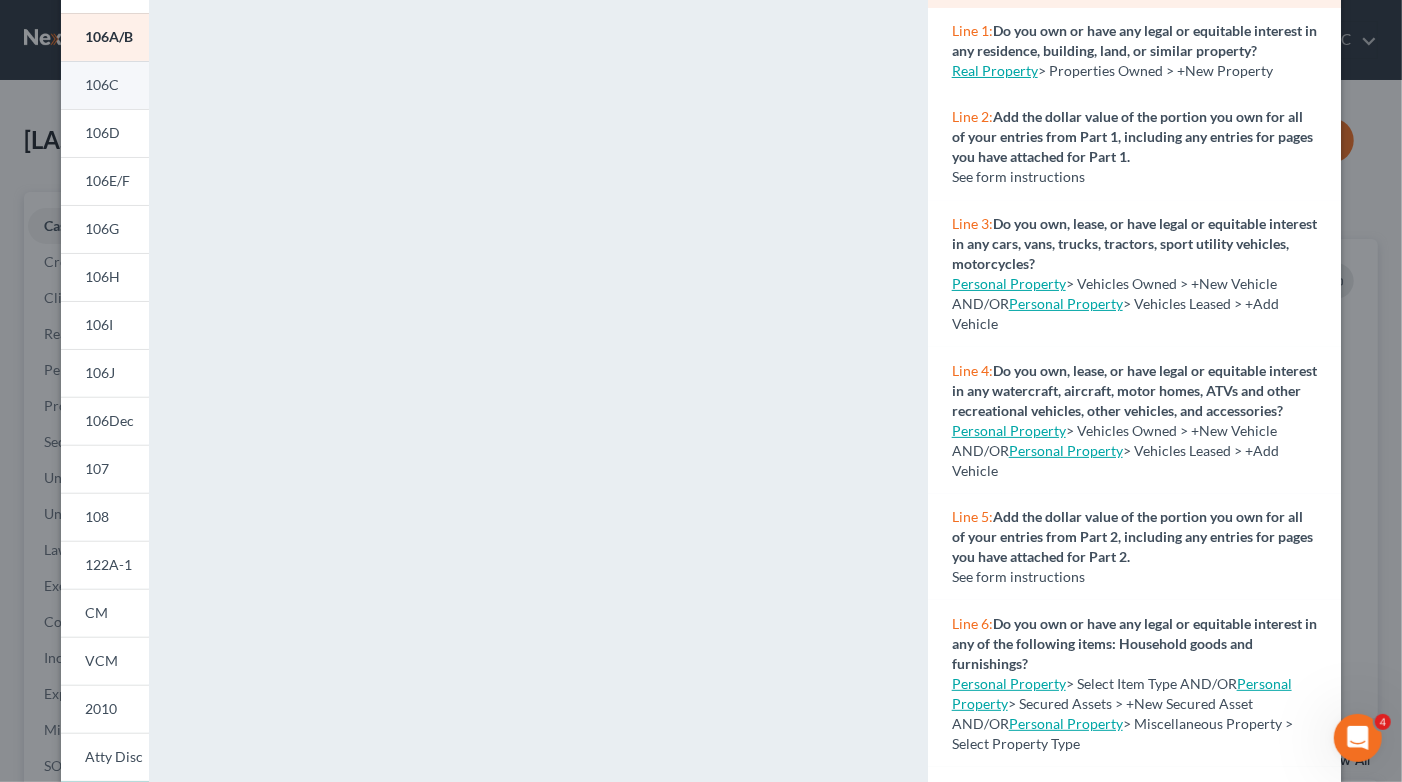 scroll, scrollTop: 0, scrollLeft: 0, axis: both 